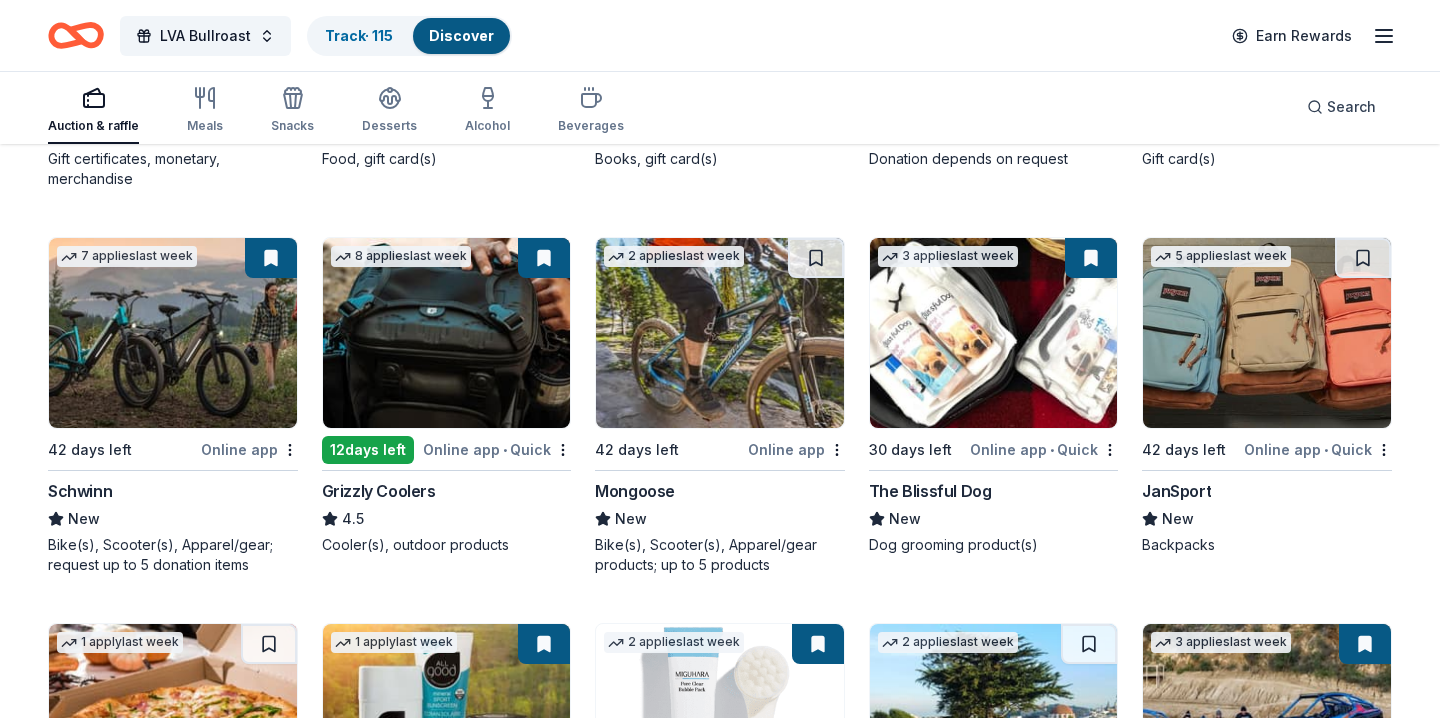 scroll, scrollTop: 10839, scrollLeft: 0, axis: vertical 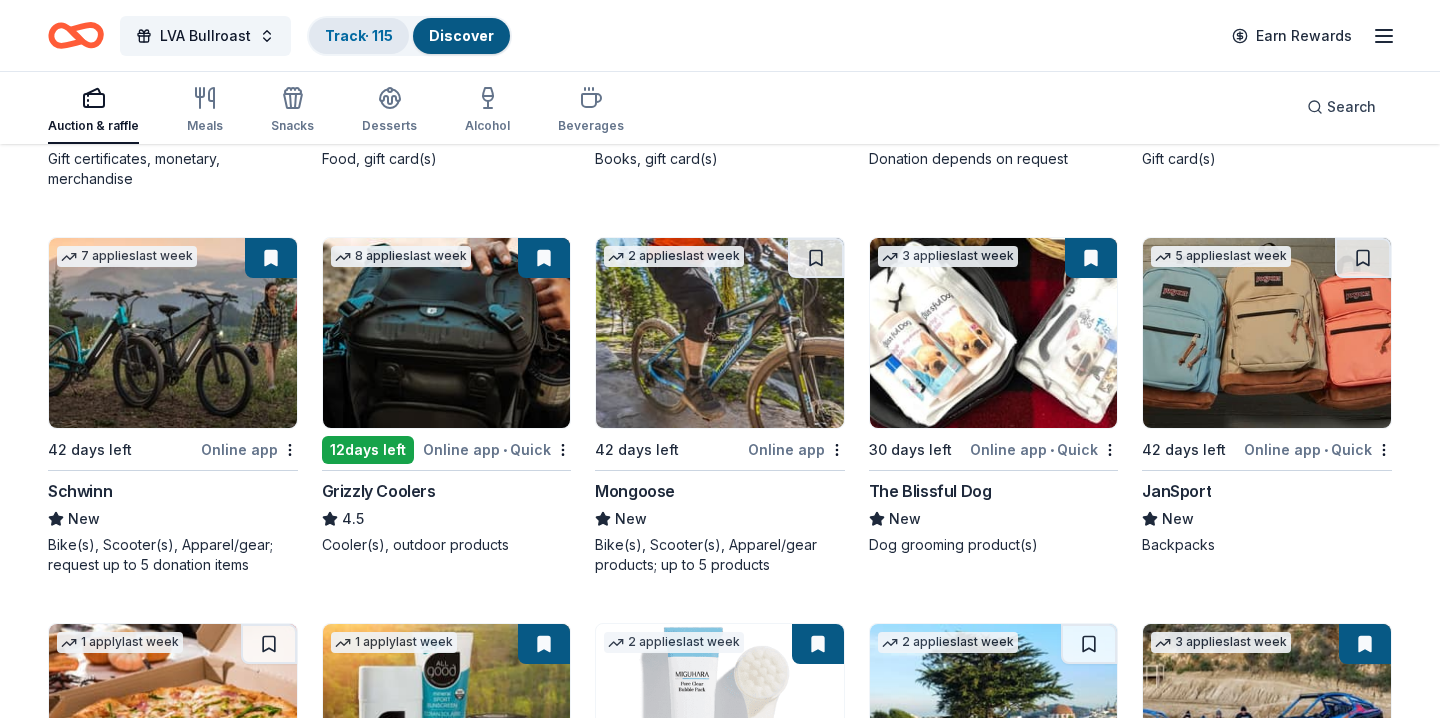 click on "Track  · 115" at bounding box center [359, 35] 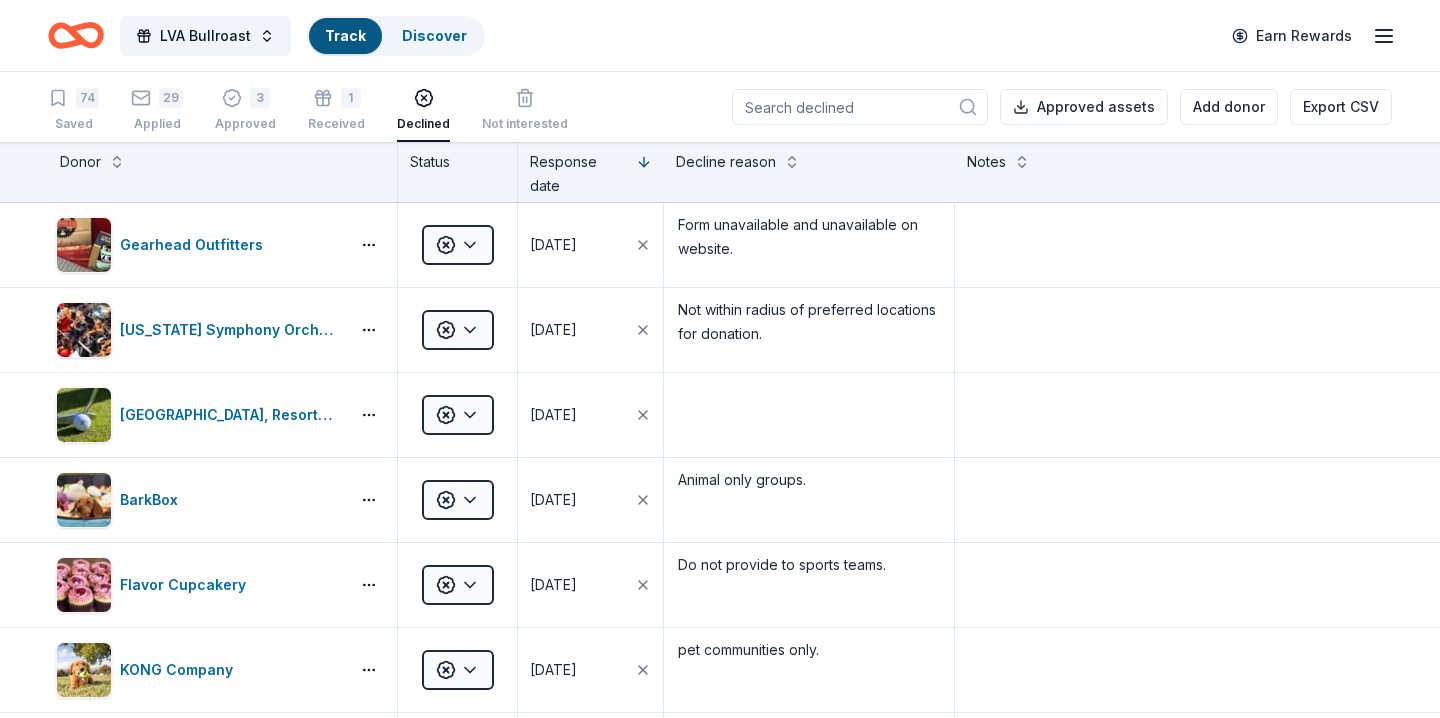 scroll, scrollTop: 0, scrollLeft: 0, axis: both 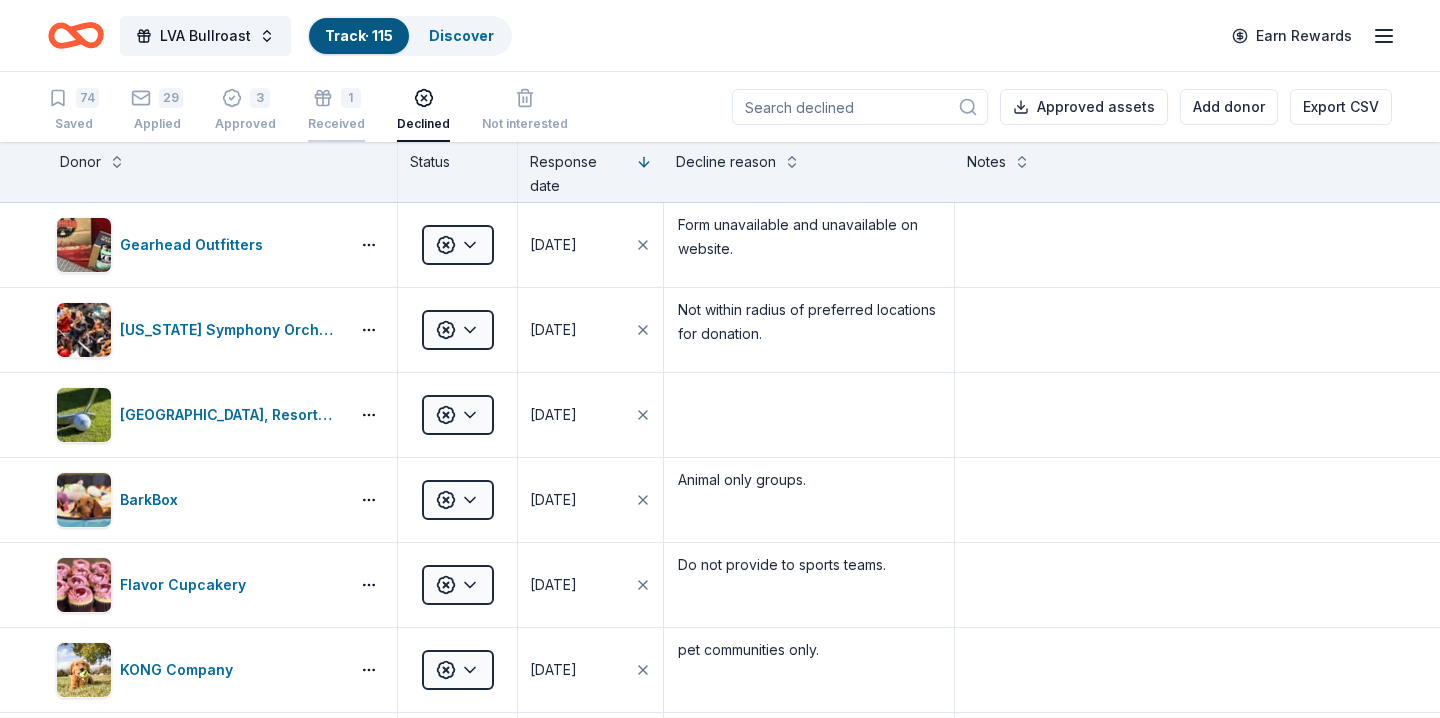 click on "Received" at bounding box center [336, 124] 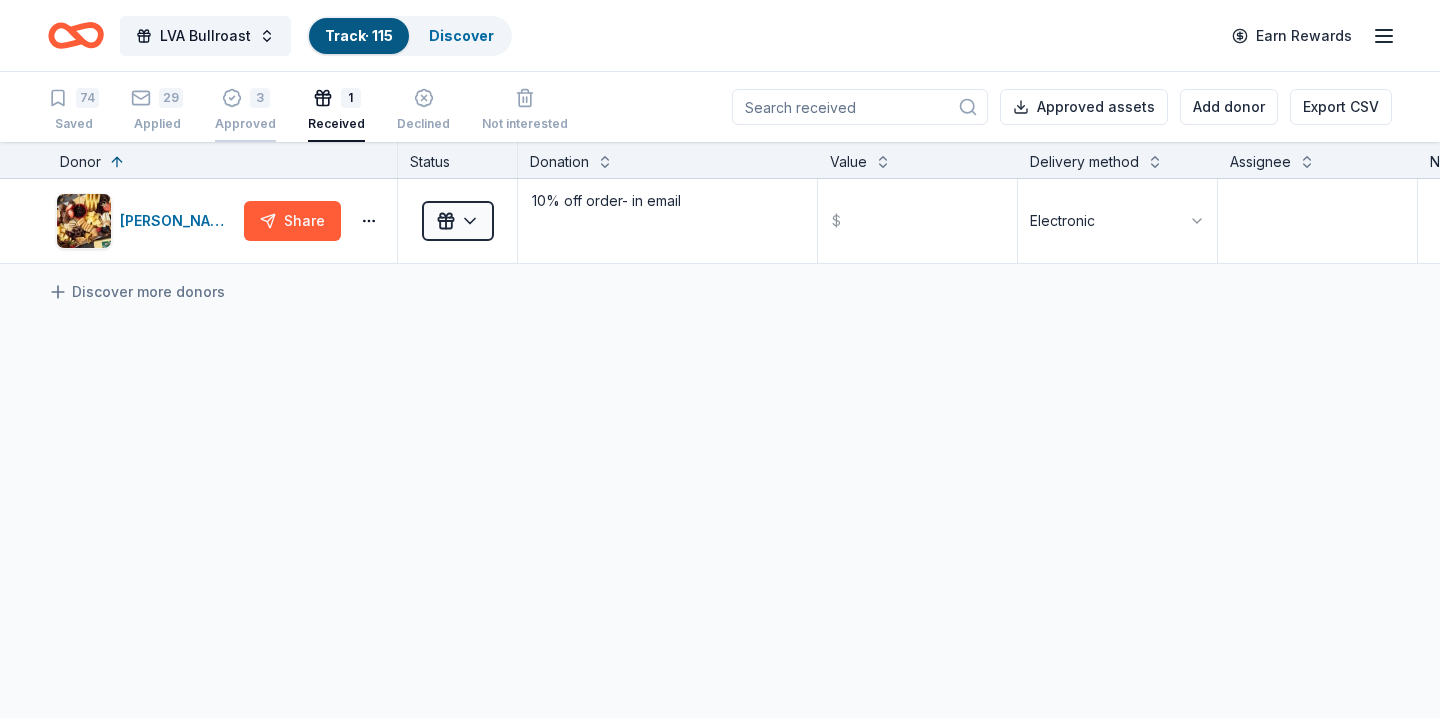 click on "3 Approved" at bounding box center (245, 110) 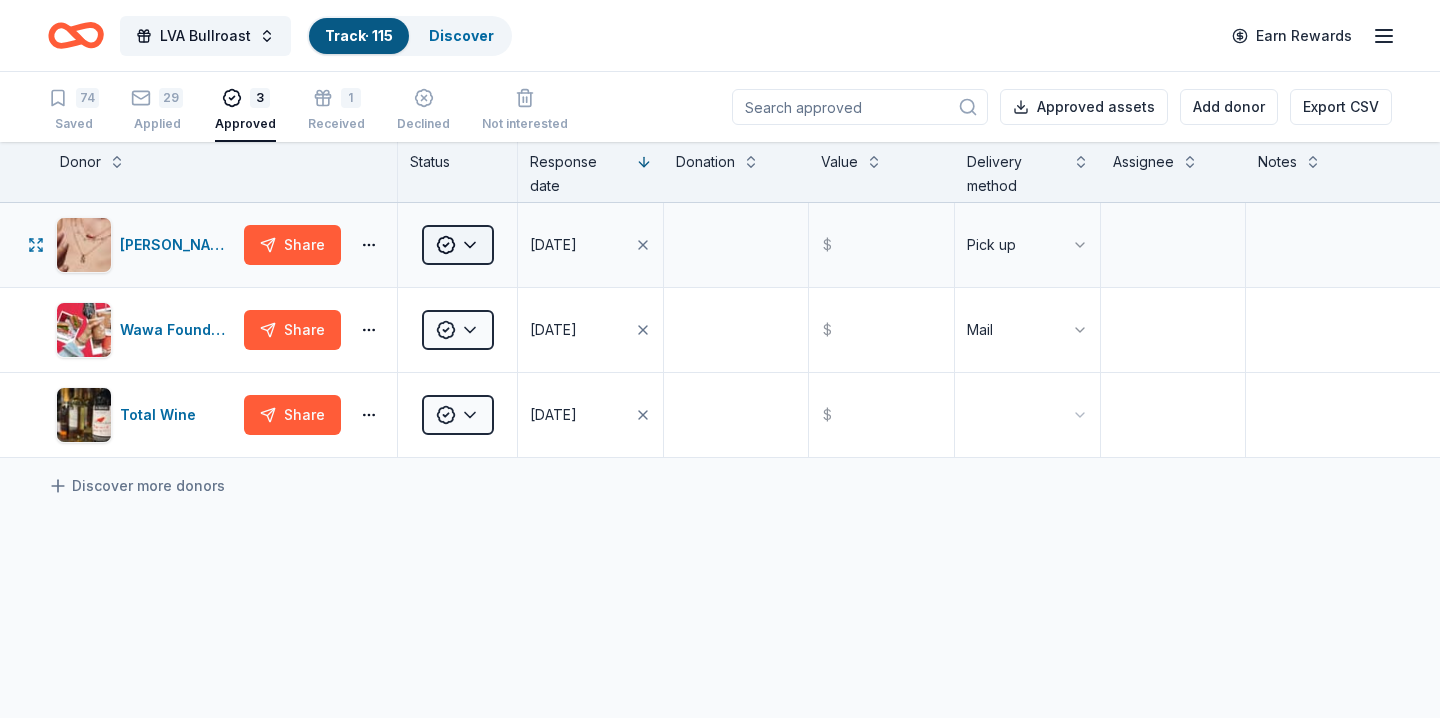 click on "LVA Bullroast Track  · 115 Discover Earn Rewards 74 Saved 29 Applied 3 Approved 1 Received Declined Not interested  Approved assets Add donor Export CSV Donor Status Response date Donation Value Delivery method Assignee Notes [PERSON_NAME]  Share Approved [DATE] $ Pick up Wawa Foundation  Share Approved [DATE] $ Mail Total Wine  Share Approved [DATE] $   Discover more donors Saved" at bounding box center (720, 359) 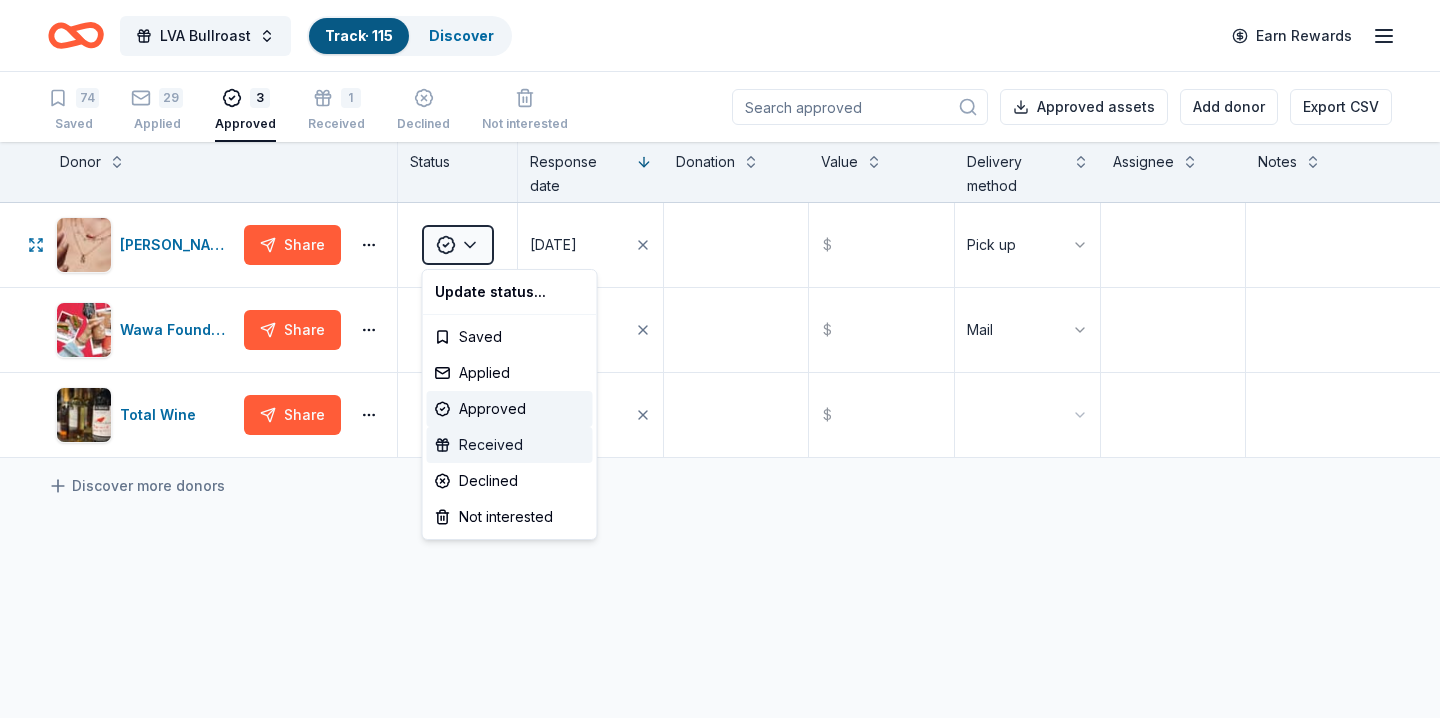 click on "Received" at bounding box center [510, 445] 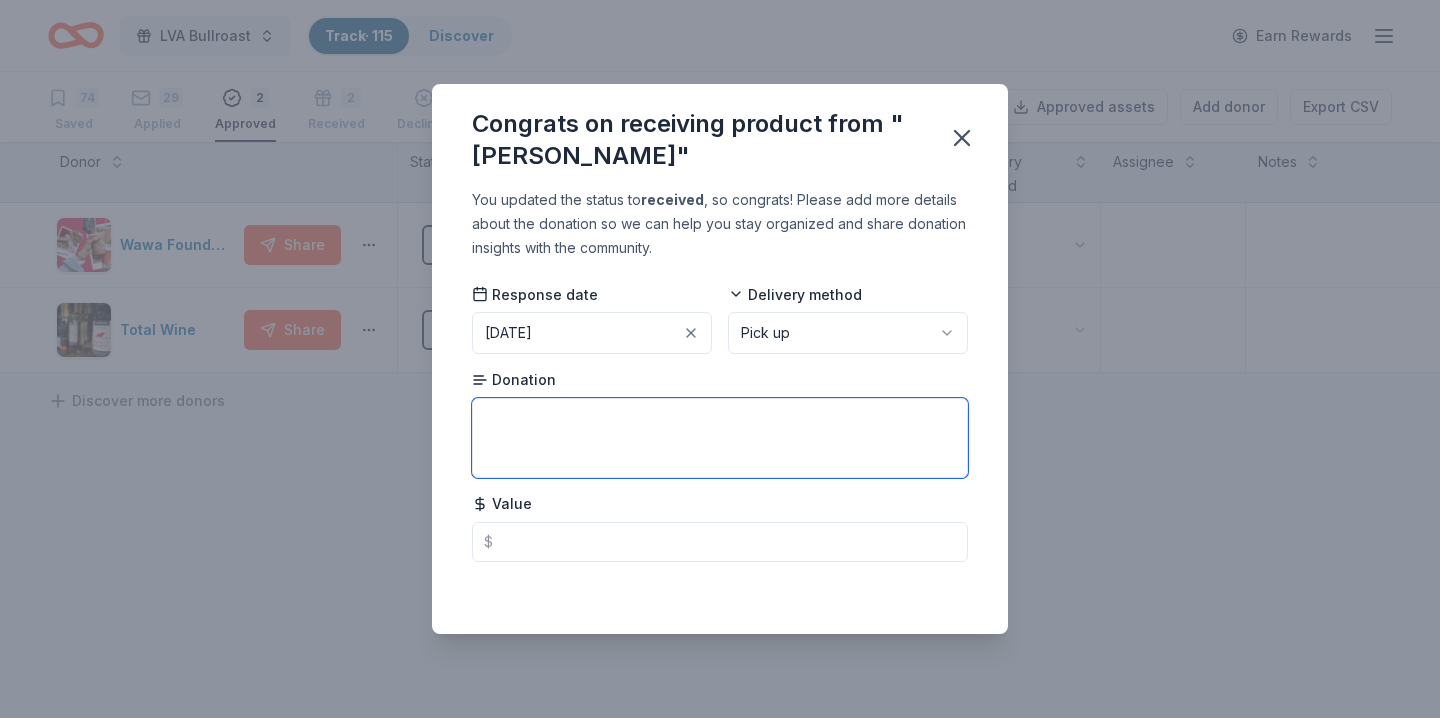 click at bounding box center [720, 438] 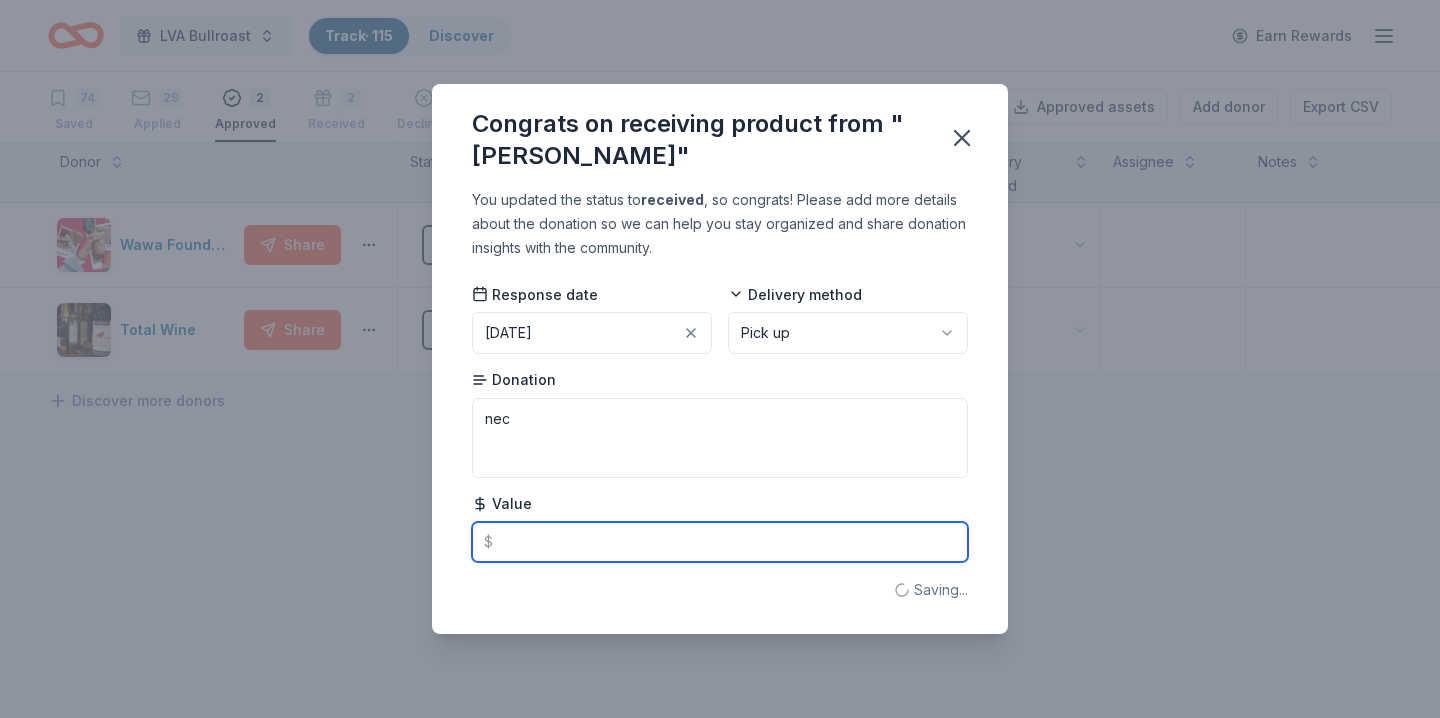 click at bounding box center [720, 542] 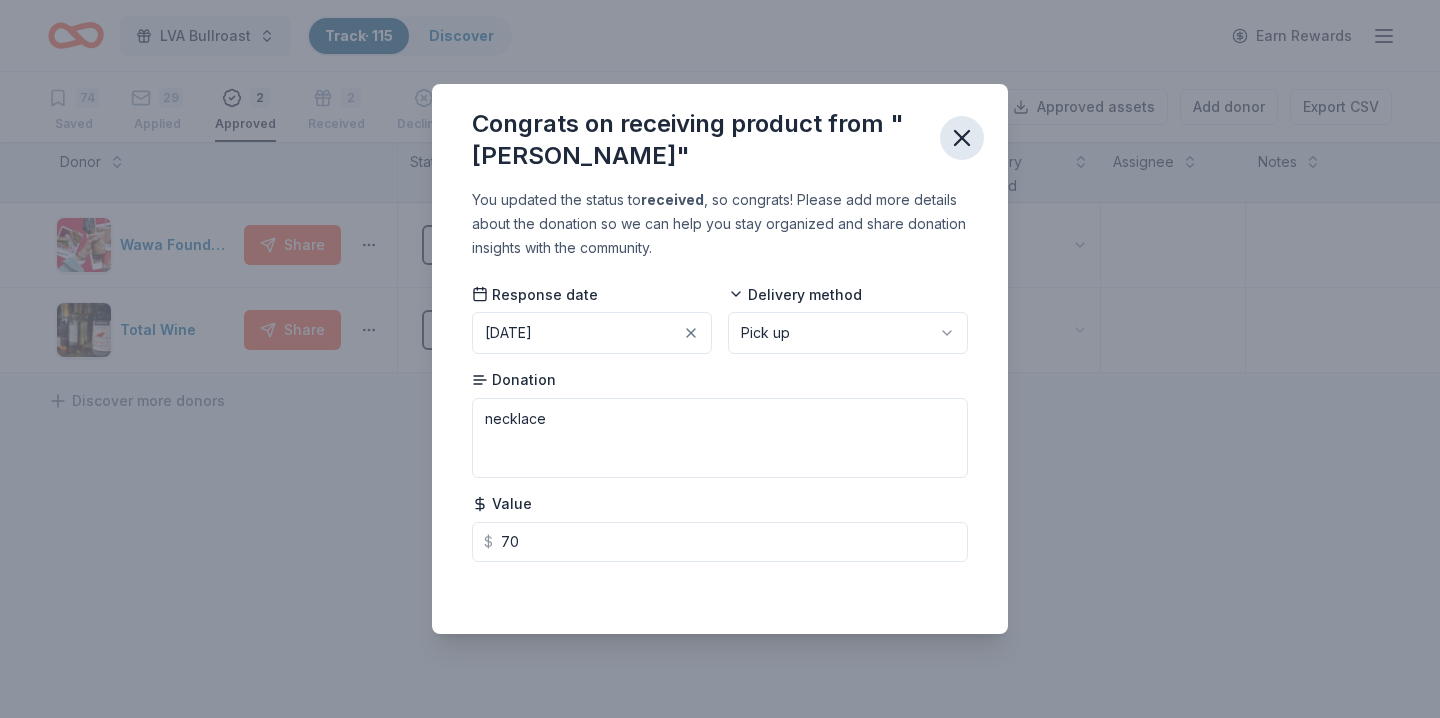 type on "70.00" 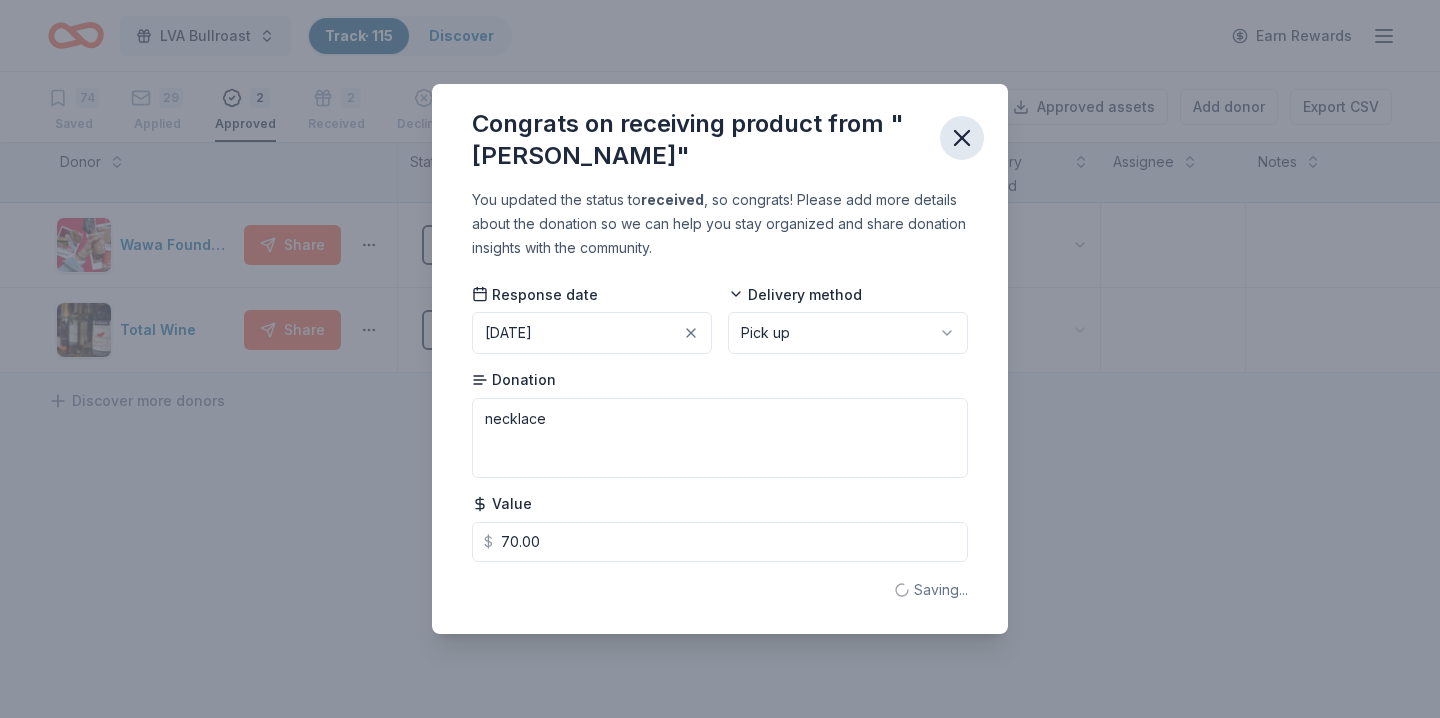 click 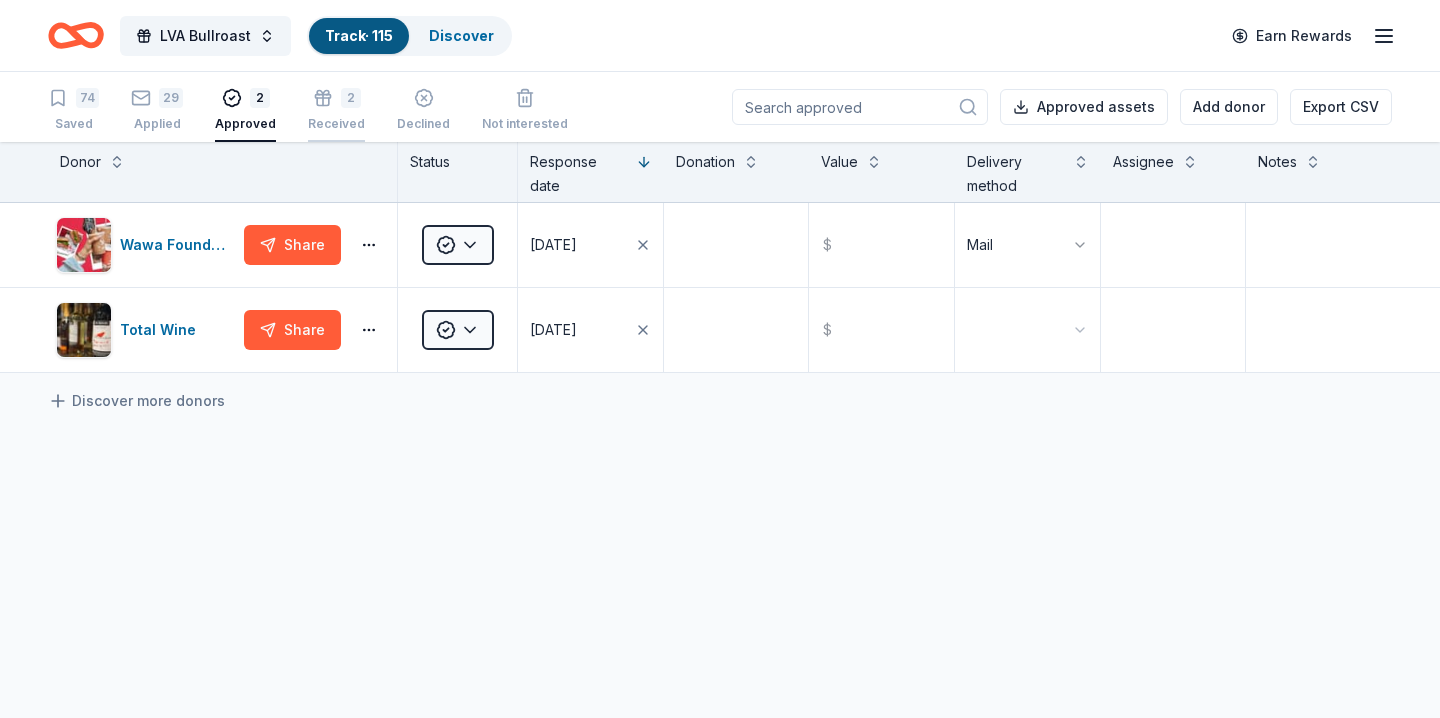 click on "2 Received" at bounding box center [336, 99] 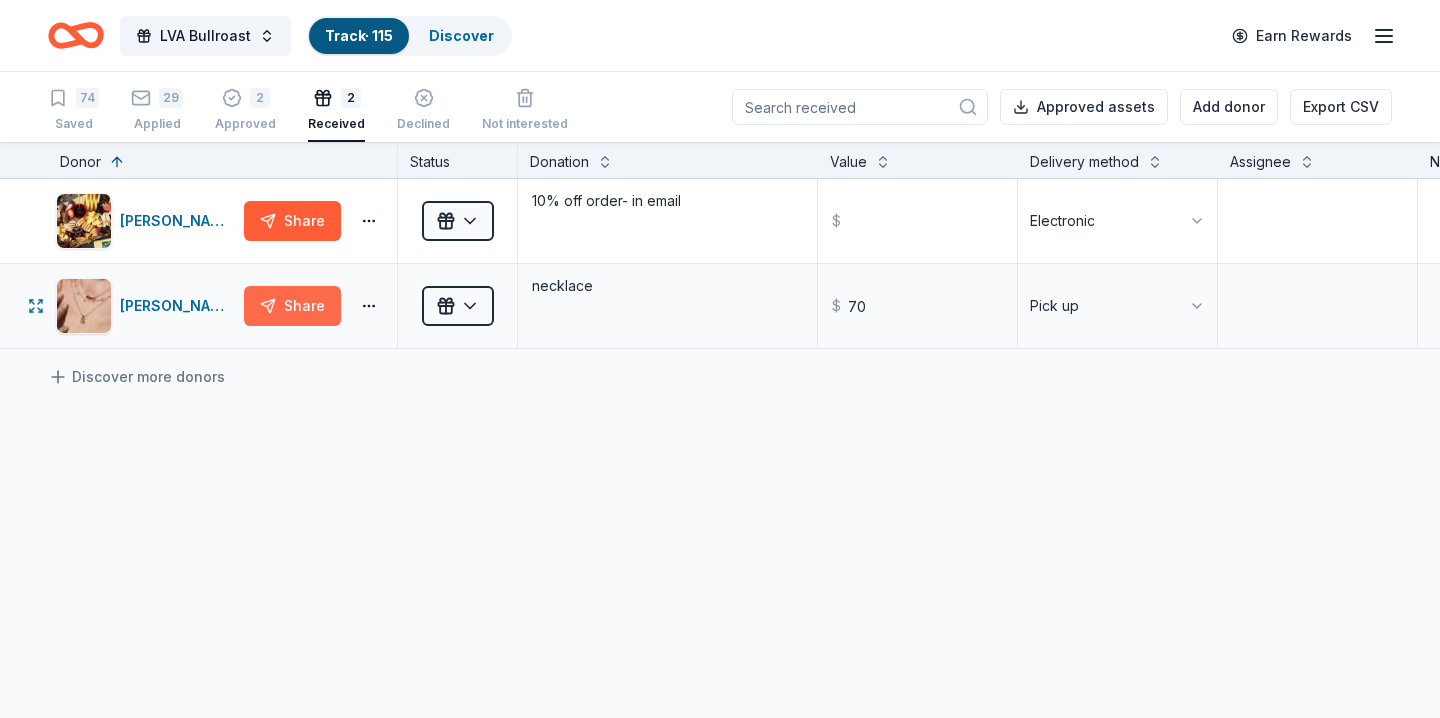 click on "Share" at bounding box center [292, 306] 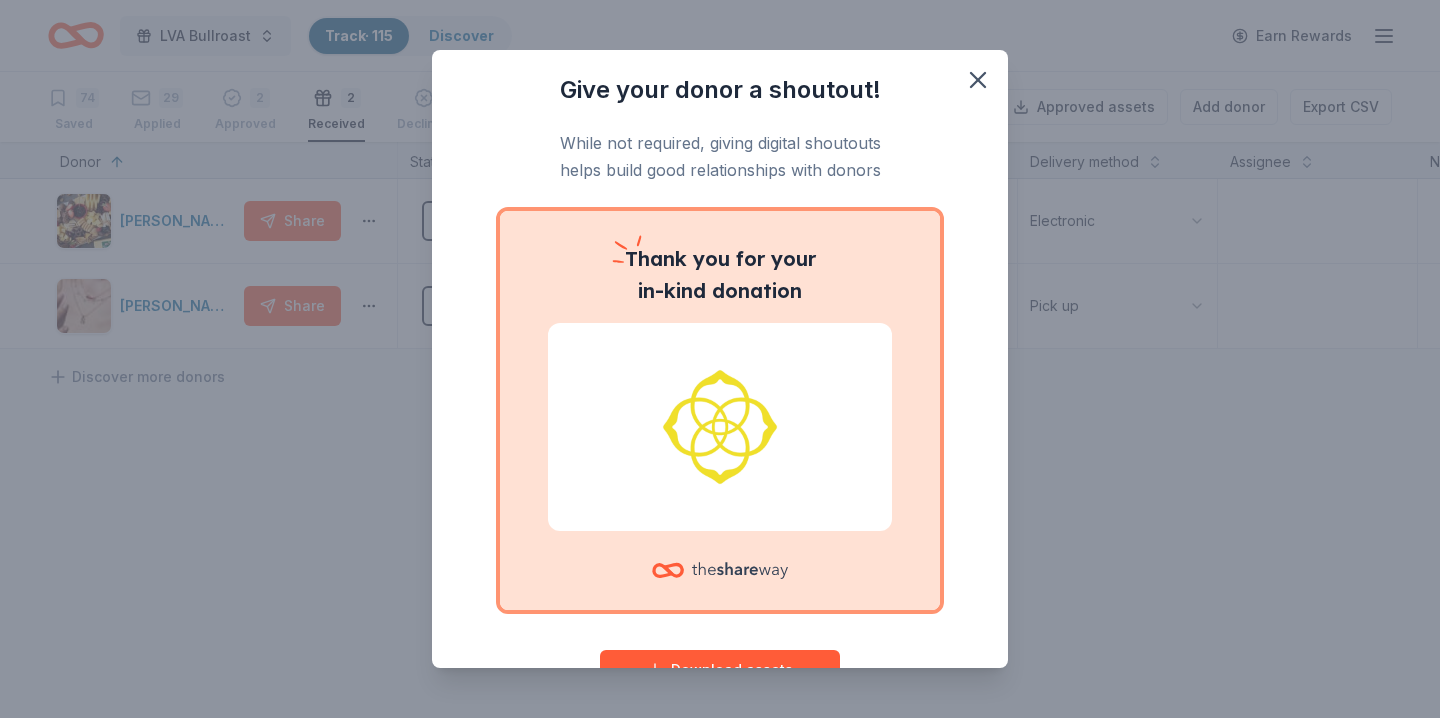 scroll, scrollTop: 66, scrollLeft: 0, axis: vertical 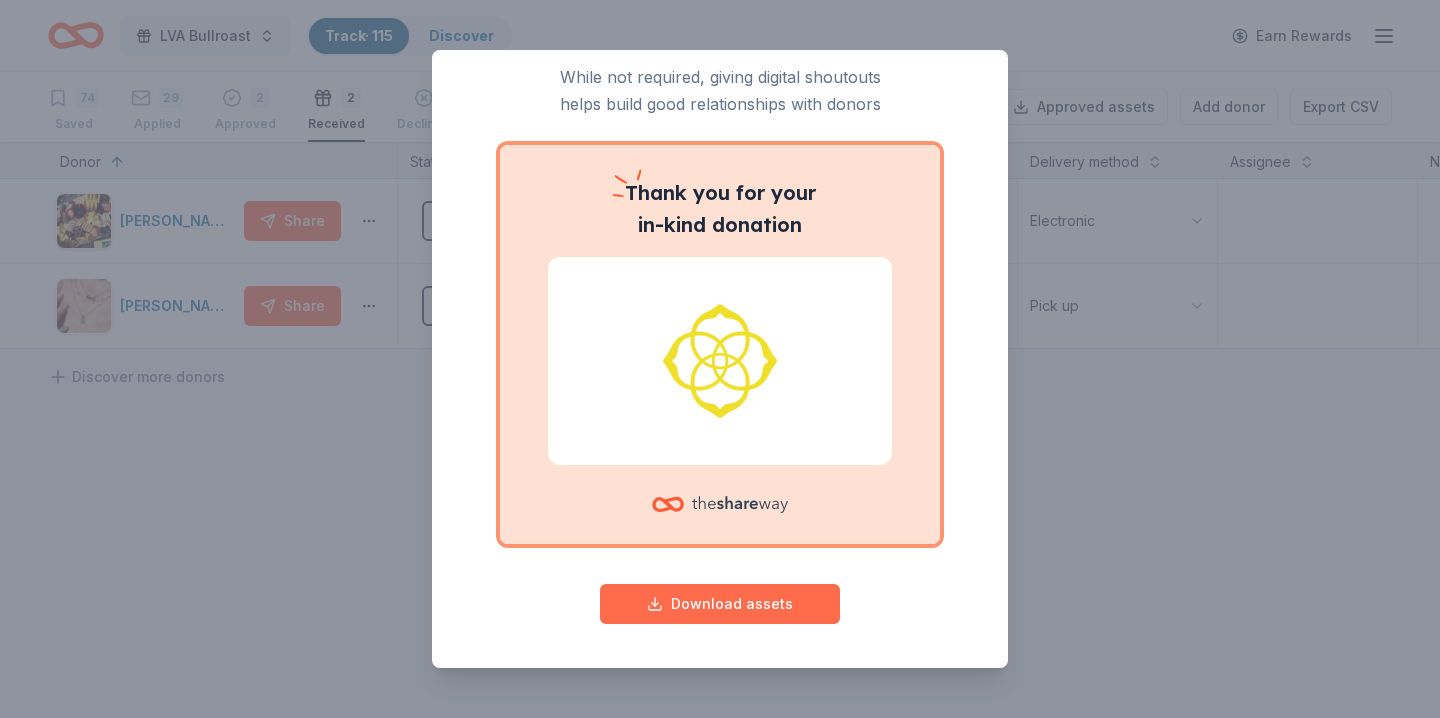 click on "Download assets" at bounding box center [720, 604] 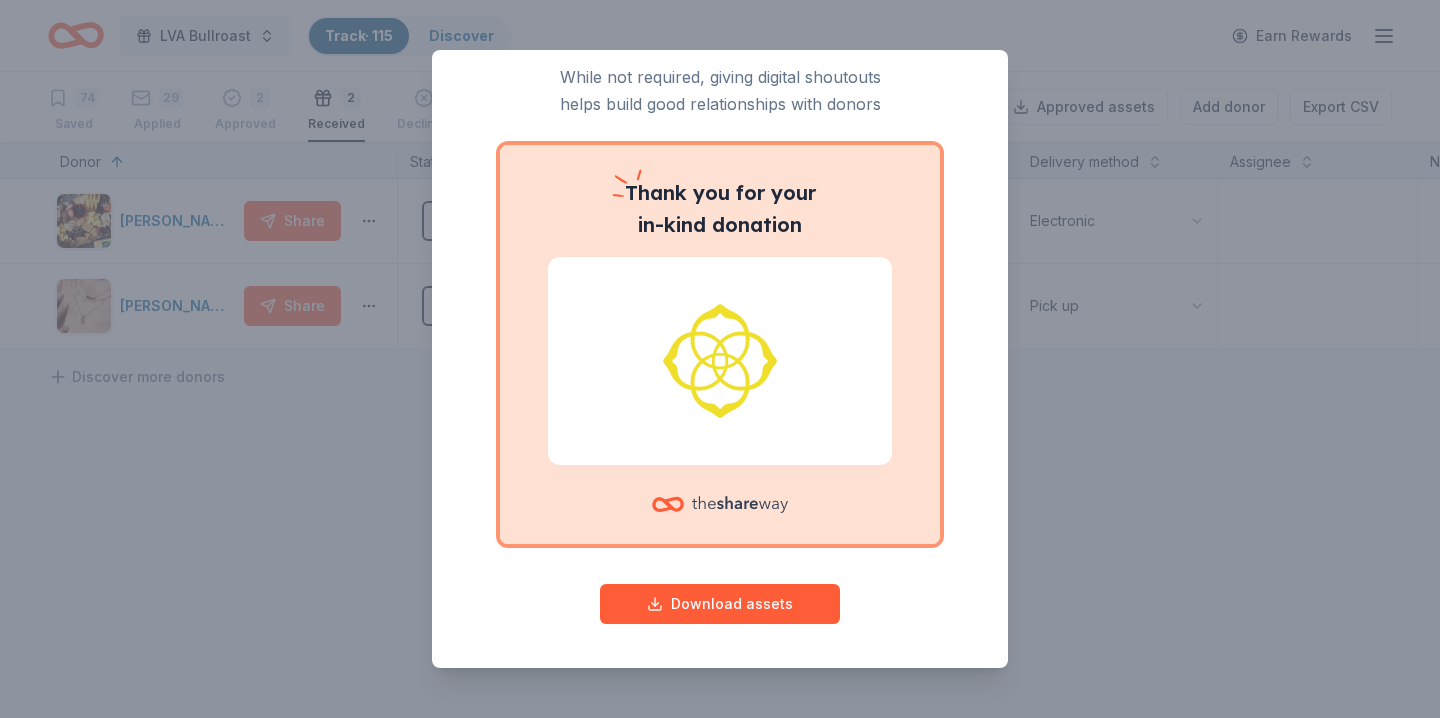 click on "Give your donor a shoutout! While not required, giving digital shoutouts helps build good relationships with donors Thank   you for your in-kind donation  Download assets" at bounding box center [720, 359] 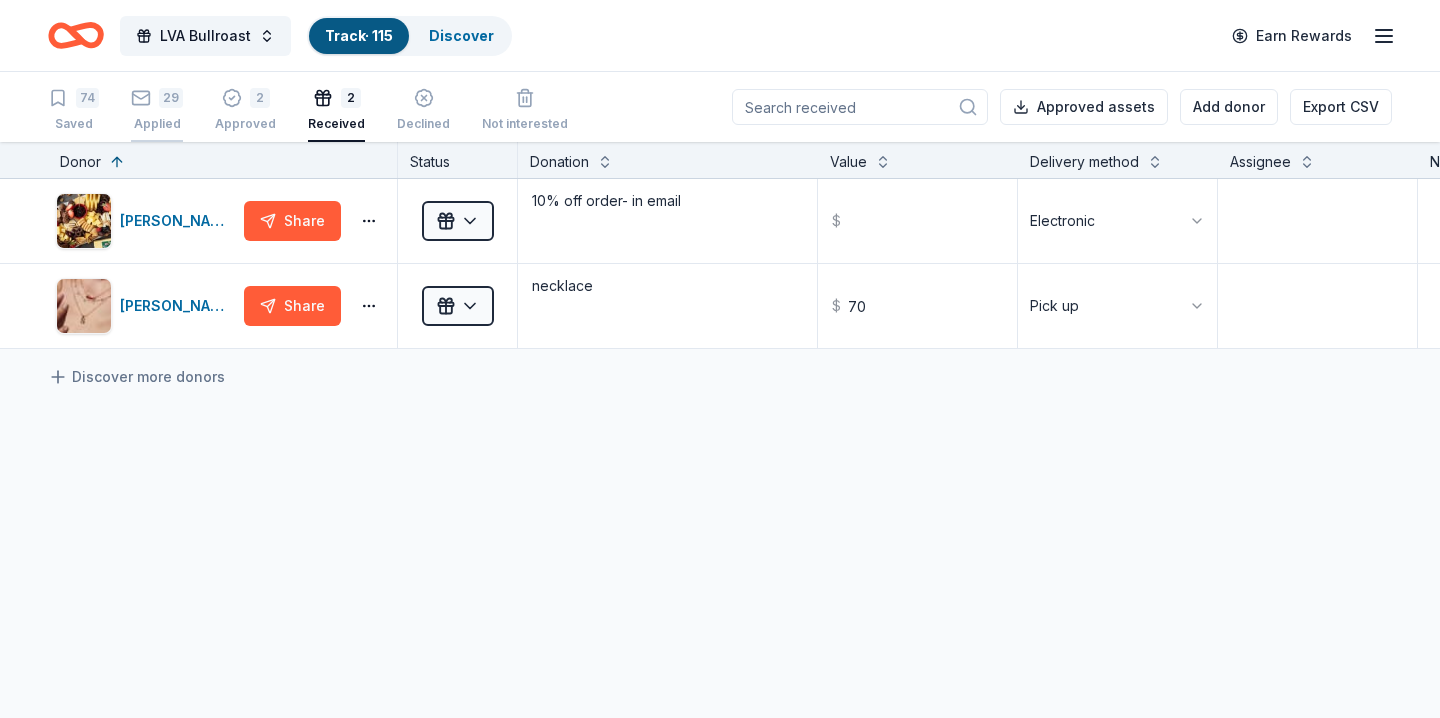 click on "29 Applied" at bounding box center (157, 110) 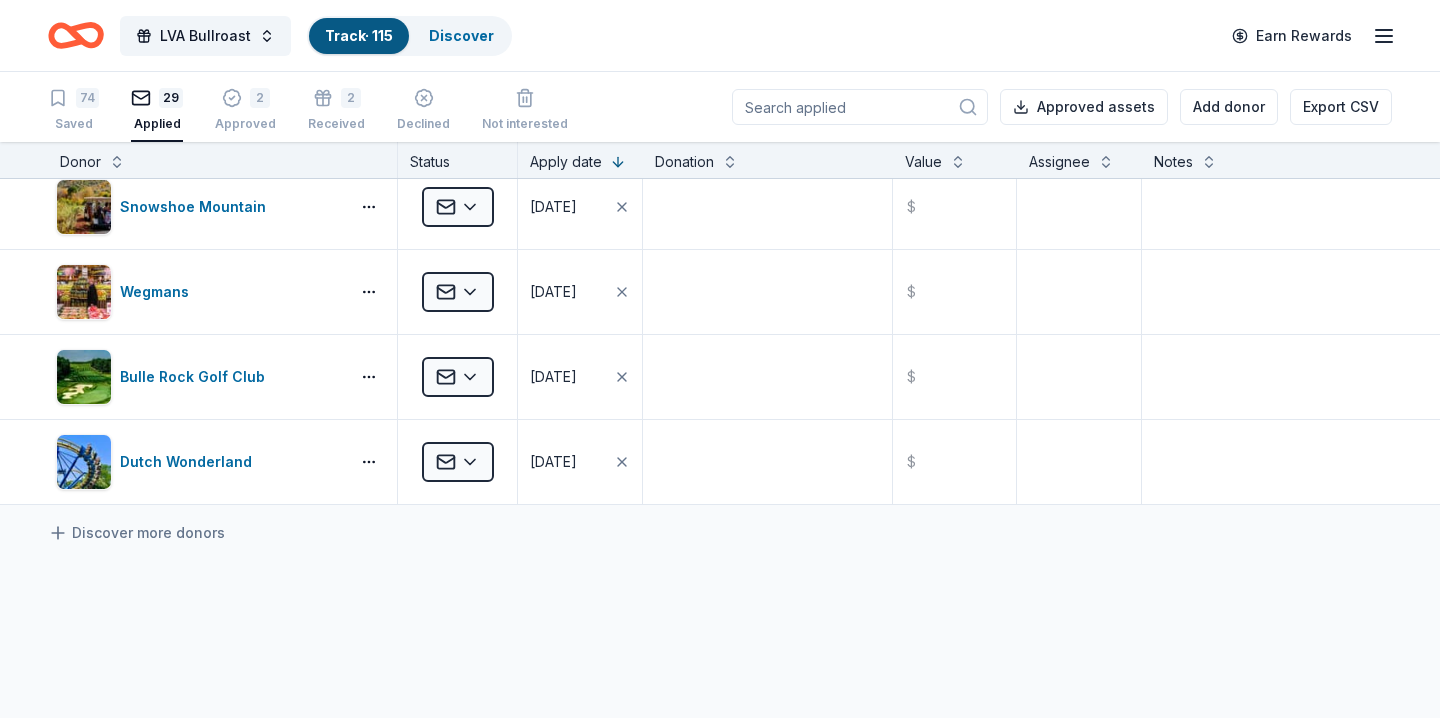 scroll, scrollTop: 2146, scrollLeft: 0, axis: vertical 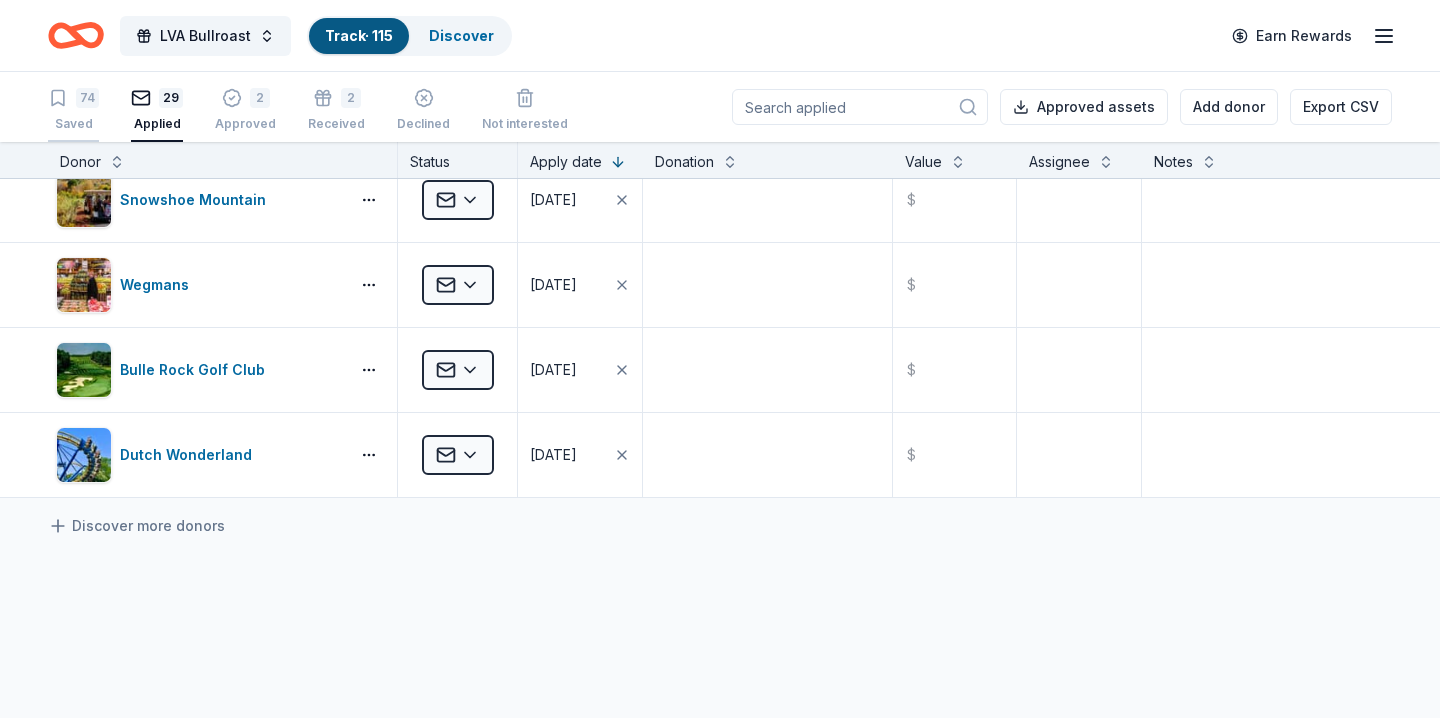 click on "74" at bounding box center [87, 98] 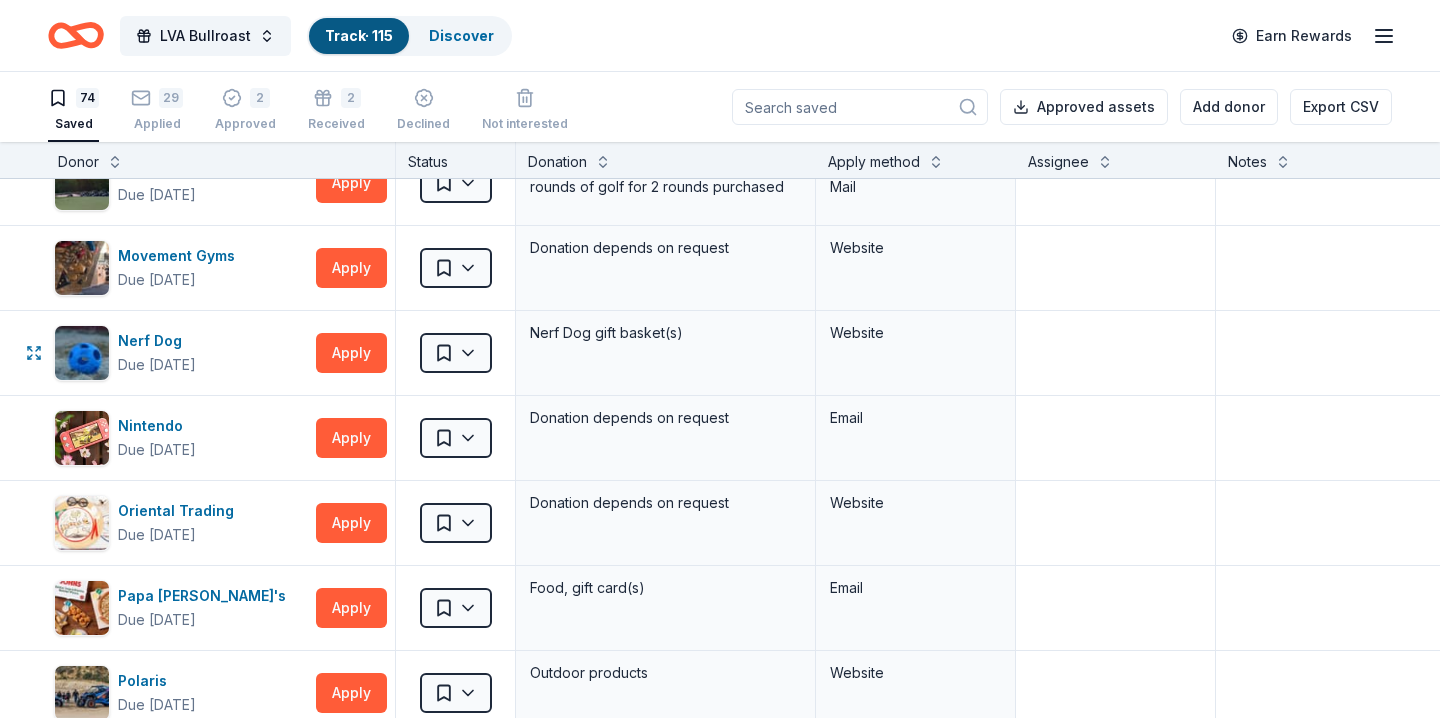 scroll, scrollTop: 3698, scrollLeft: 2, axis: both 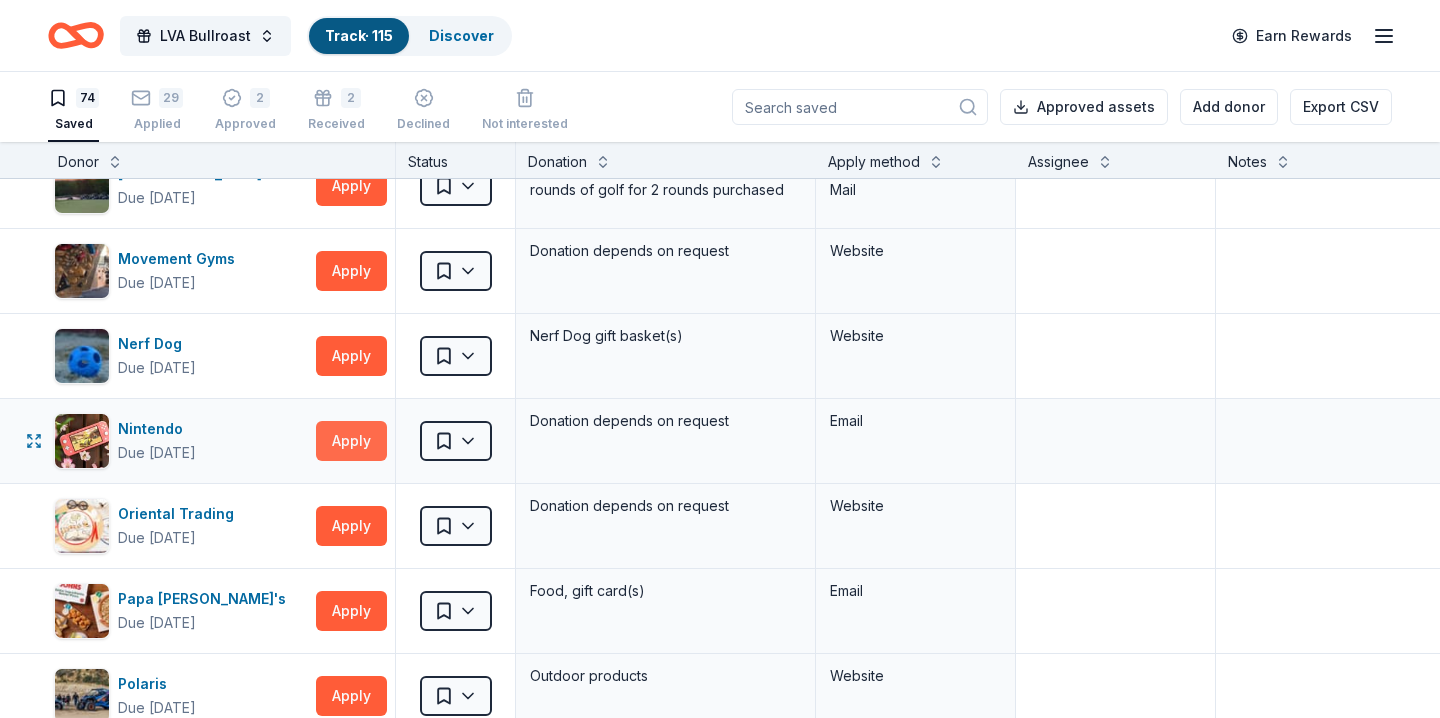click on "Apply" at bounding box center [351, 441] 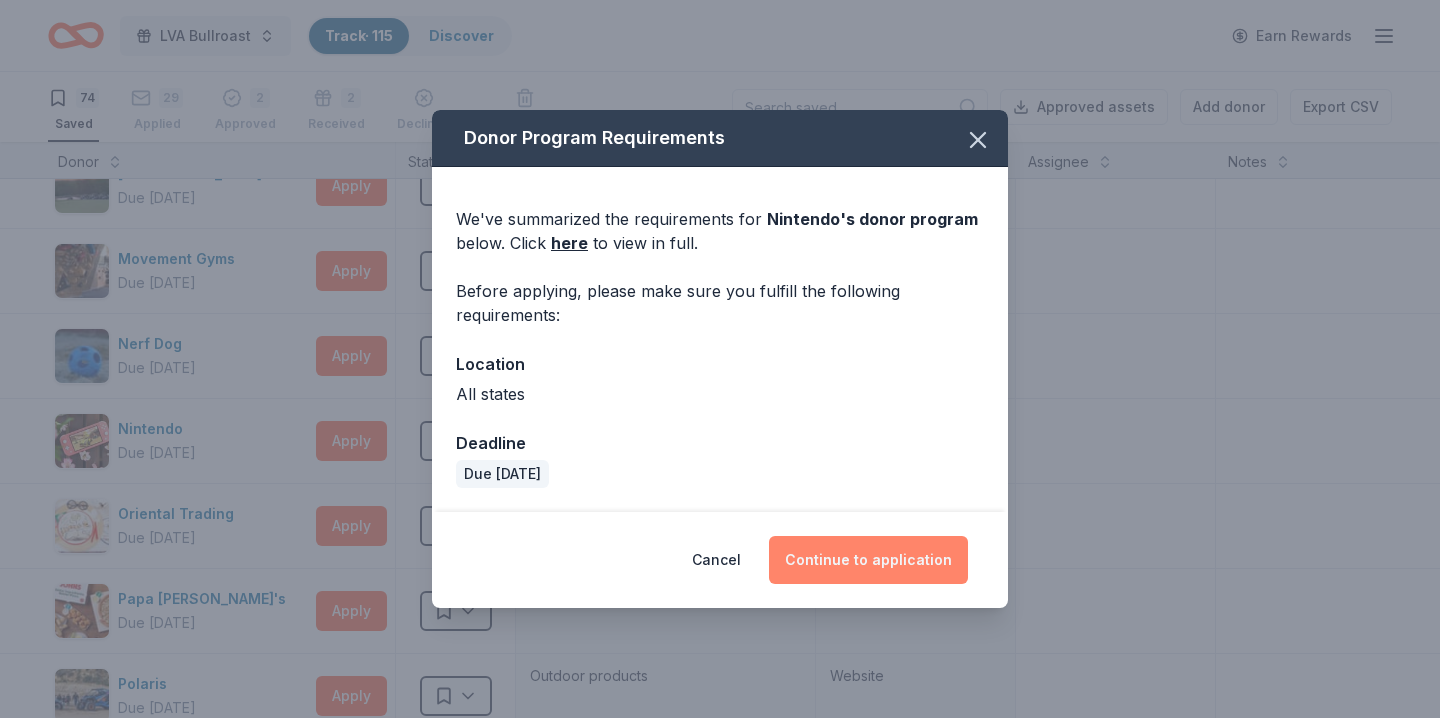 click on "Continue to application" at bounding box center (868, 560) 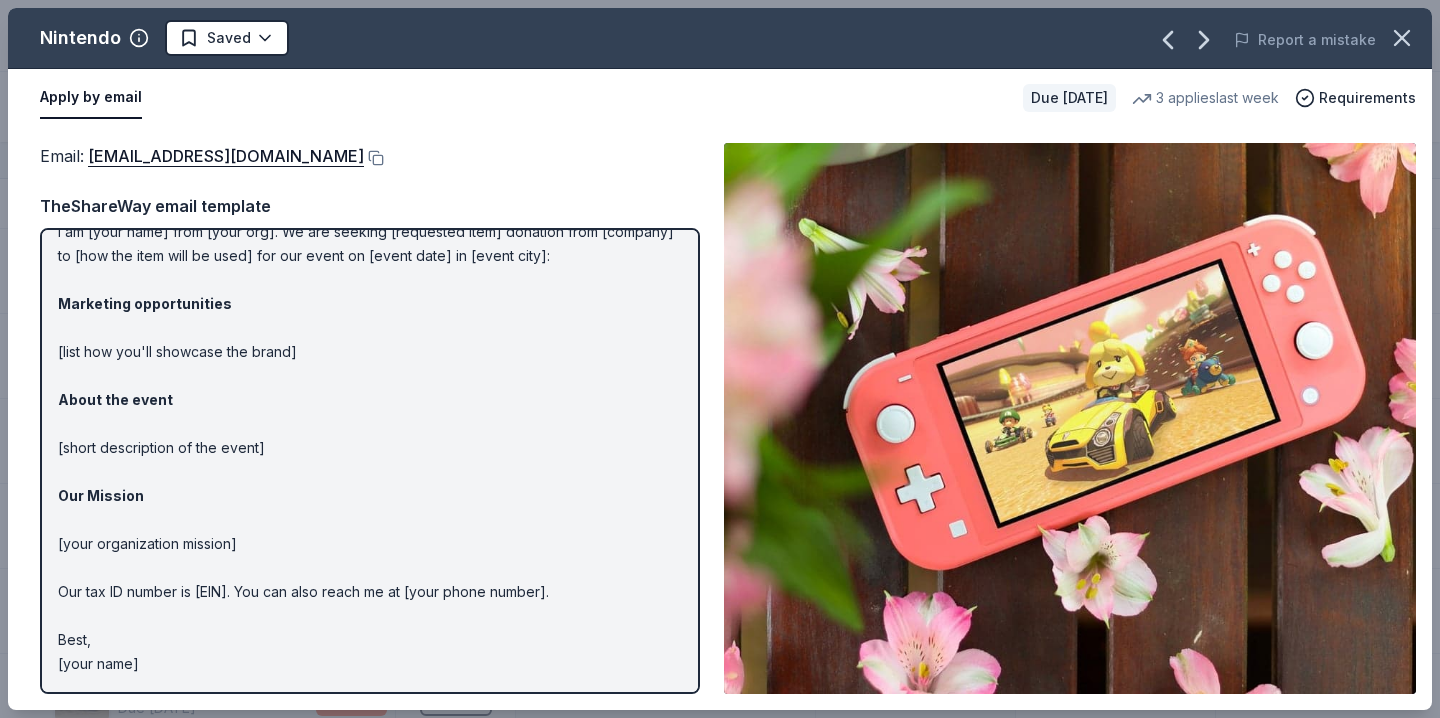 scroll, scrollTop: 0, scrollLeft: 0, axis: both 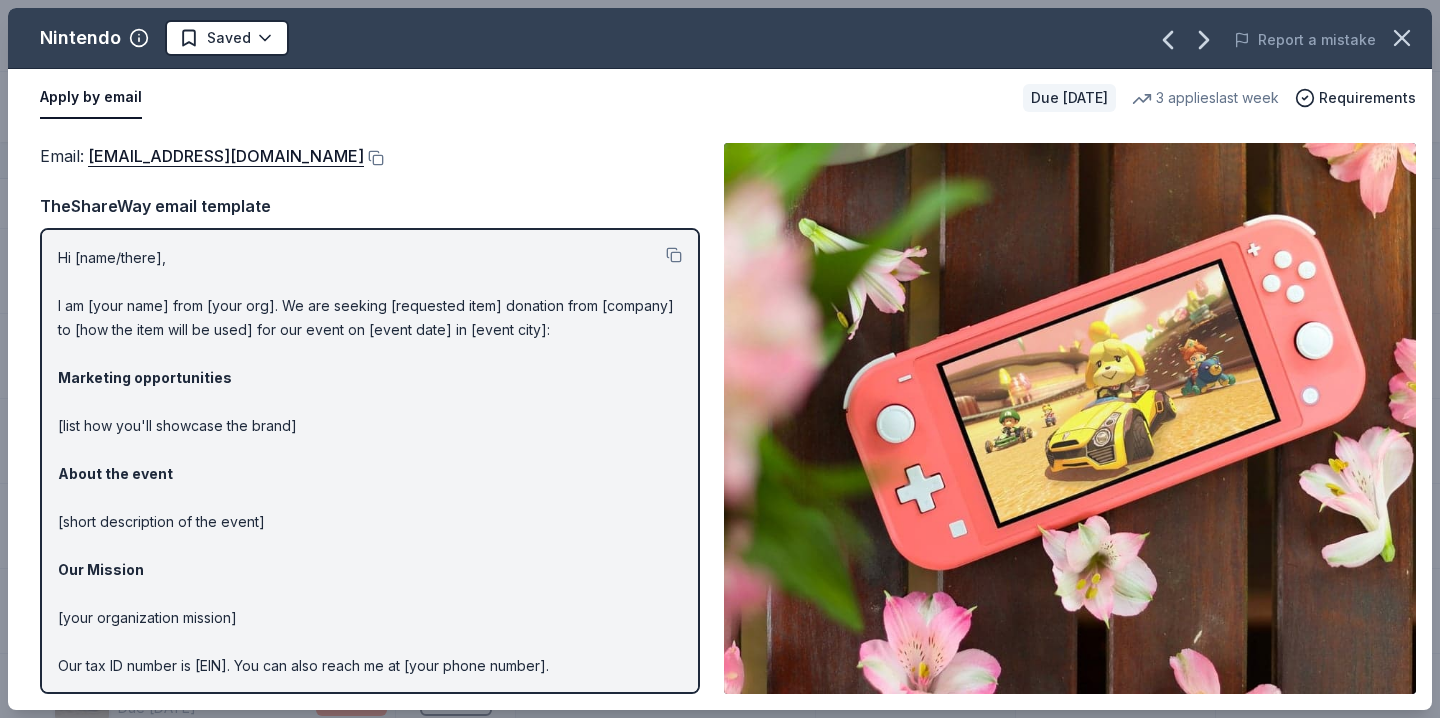 drag, startPoint x: 55, startPoint y: 256, endPoint x: 294, endPoint y: 339, distance: 253.00198 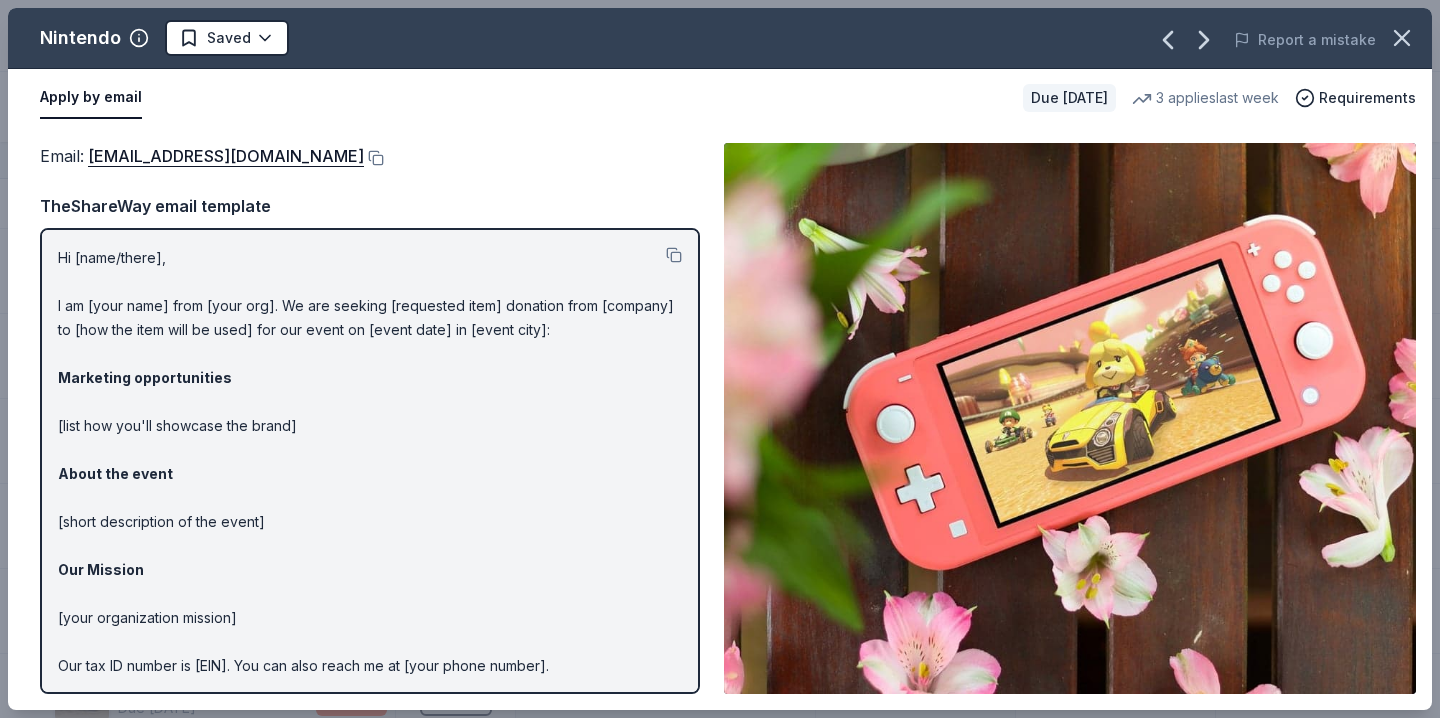 click at bounding box center [674, 258] 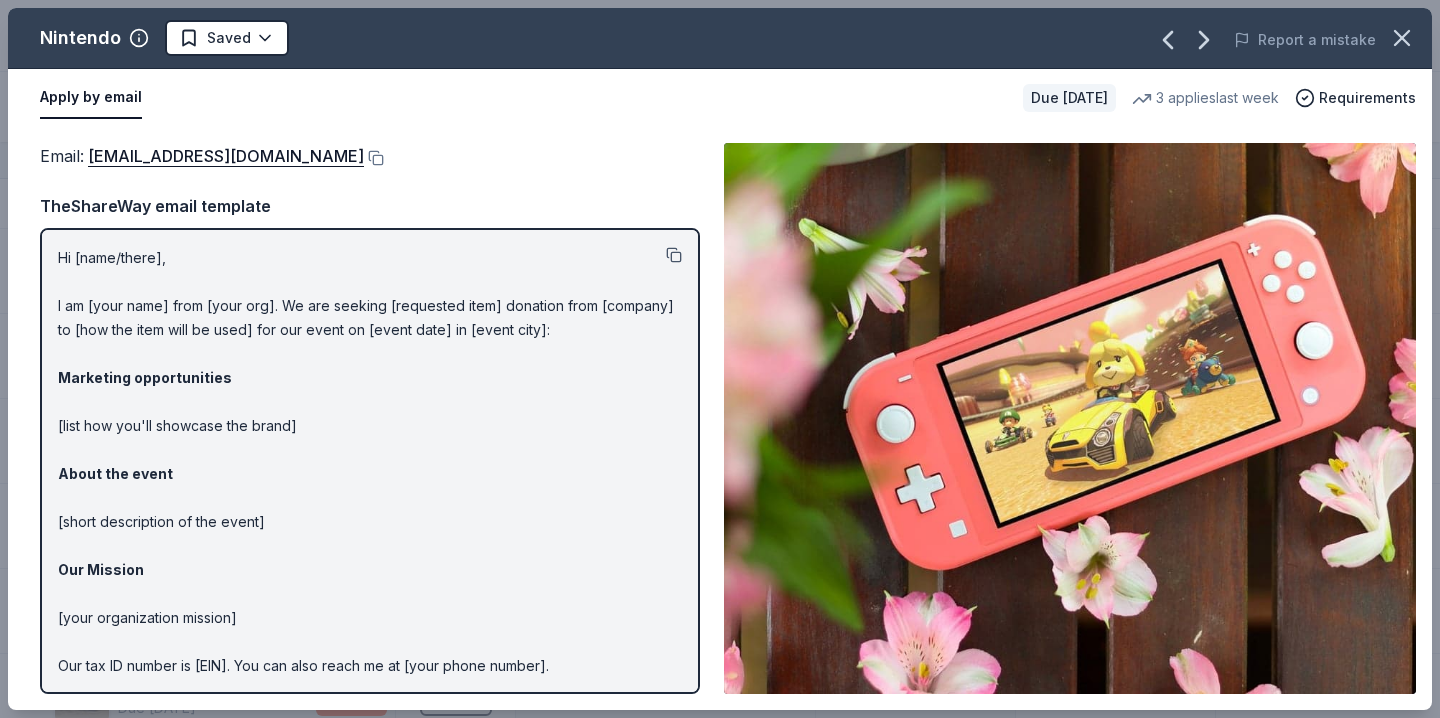 click at bounding box center (674, 255) 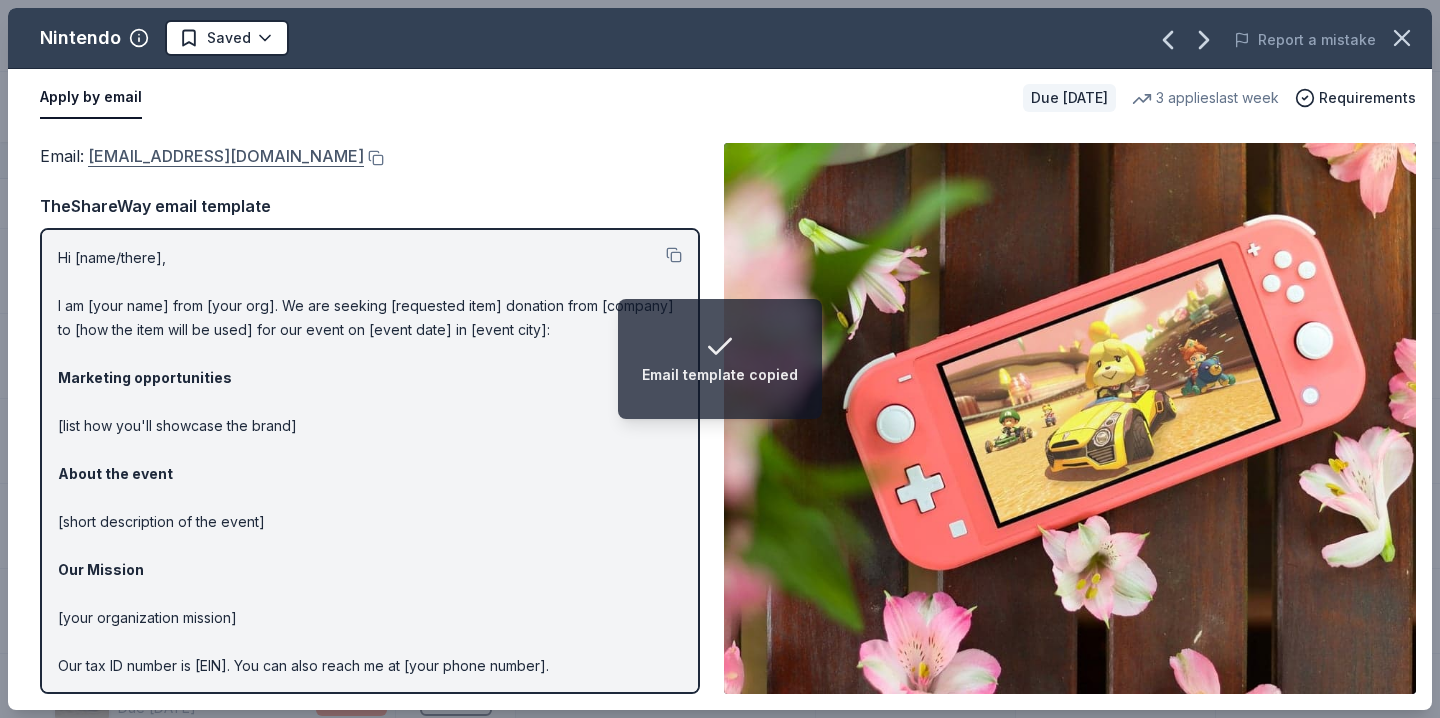 click on "[EMAIL_ADDRESS][DOMAIN_NAME]" at bounding box center (226, 156) 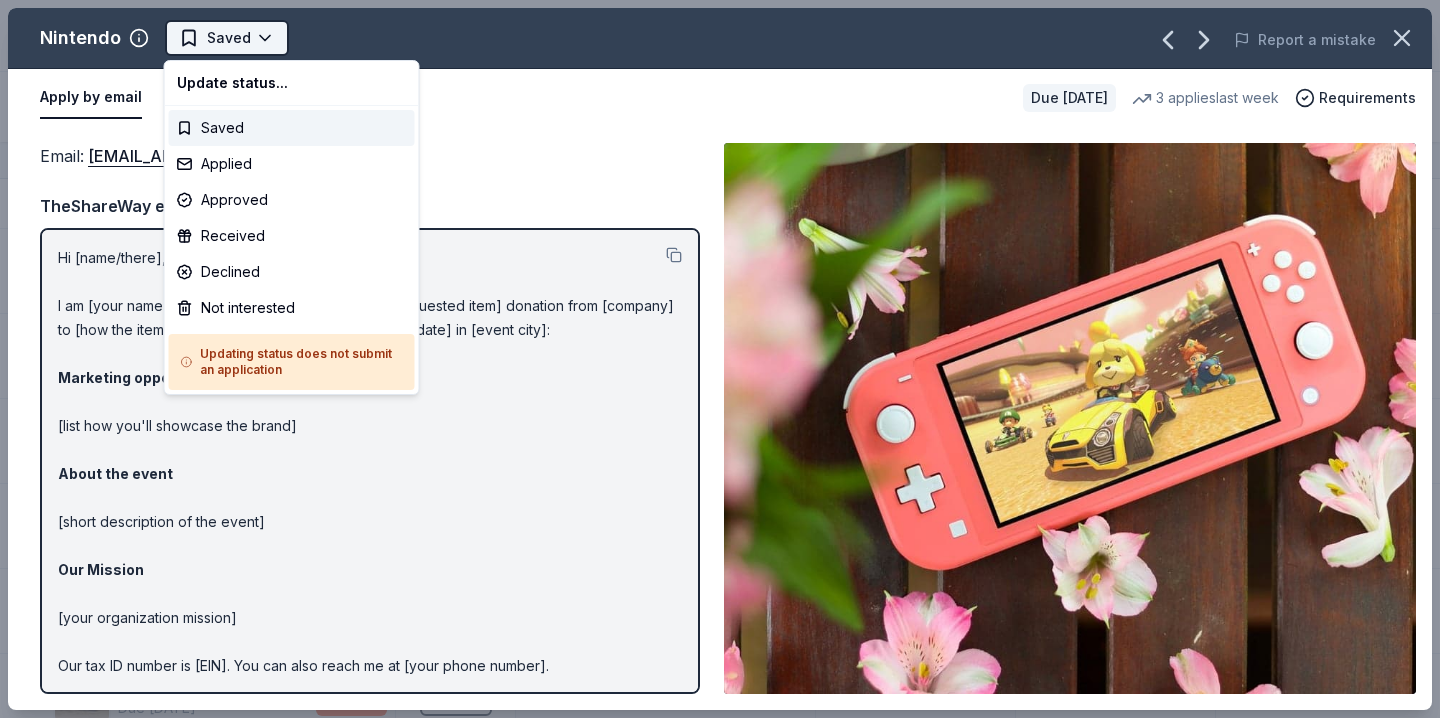 click on "LVA Bullroast Track  · 115 Discover Earn Rewards 74 Saved 29 Applied 2 Approved 2 Received Declined Not interested  Approved assets Add donor Export CSV Donor Status Donation Apply method Assignee Notes 4imprint Due [DATE] Apply Saved Pre-imprinted products Website Adidas Due [DATE] Apply Saved Sporting goods, gift card(s) Mail Aéropostale Due [DATE] Apply Saved Gift card(s), clothing products Email Mail ALDI  Due [DATE] Apply Saved Gift cards Website [PERSON_NAME] Due [DATE] Apply Saved Handbags, jewelry, and accessory product(s), gift certificate(s) Website All Good Due [DATE] Apply Saved [MEDICAL_DATA] product(s) Website AlterEco Chocolates Due [DATE] Apply Saved Chocolate products, granola products, gift card(s) Email [PERSON_NAME] & [PERSON_NAME] Due [DATE] Apply Saved Books, gift card(s) Phone In person Be Healthy Due [DATE] Apply Saved KF94 masks Website Big [PERSON_NAME] Due [DATE] Apply Saved Sleeping bag(s), sleeping pad(s), tent(s), furniture, pack(s), apparel Website Apply Saved" at bounding box center [720, 359] 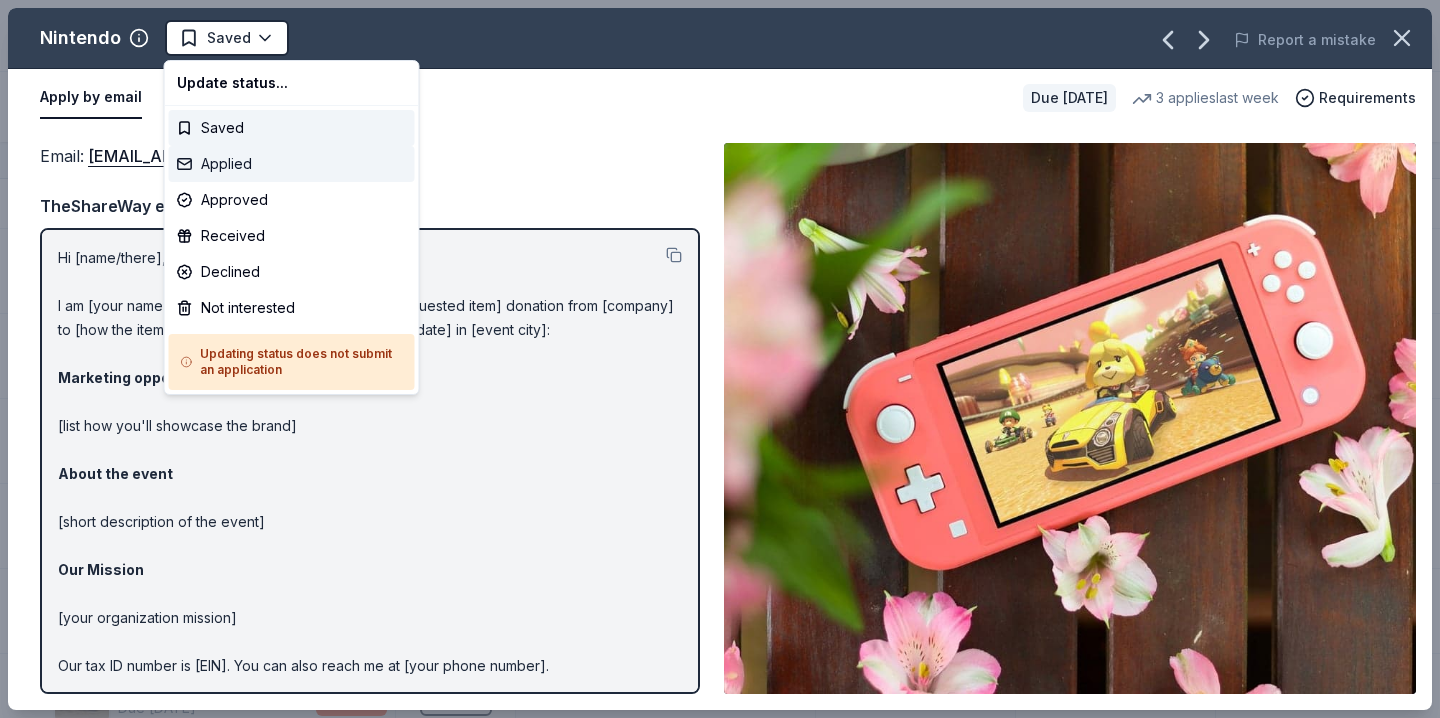 click on "Applied" at bounding box center (292, 164) 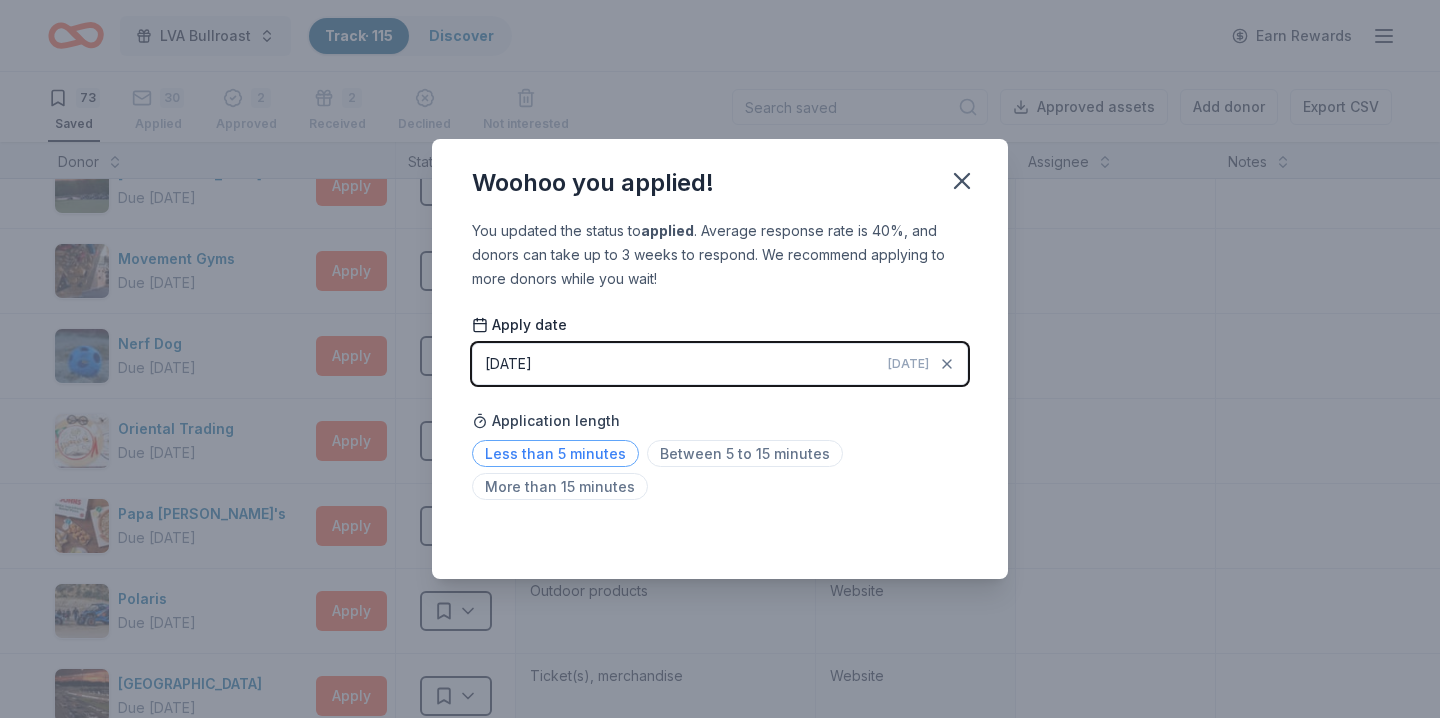 click on "Less than 5 minutes" at bounding box center (555, 453) 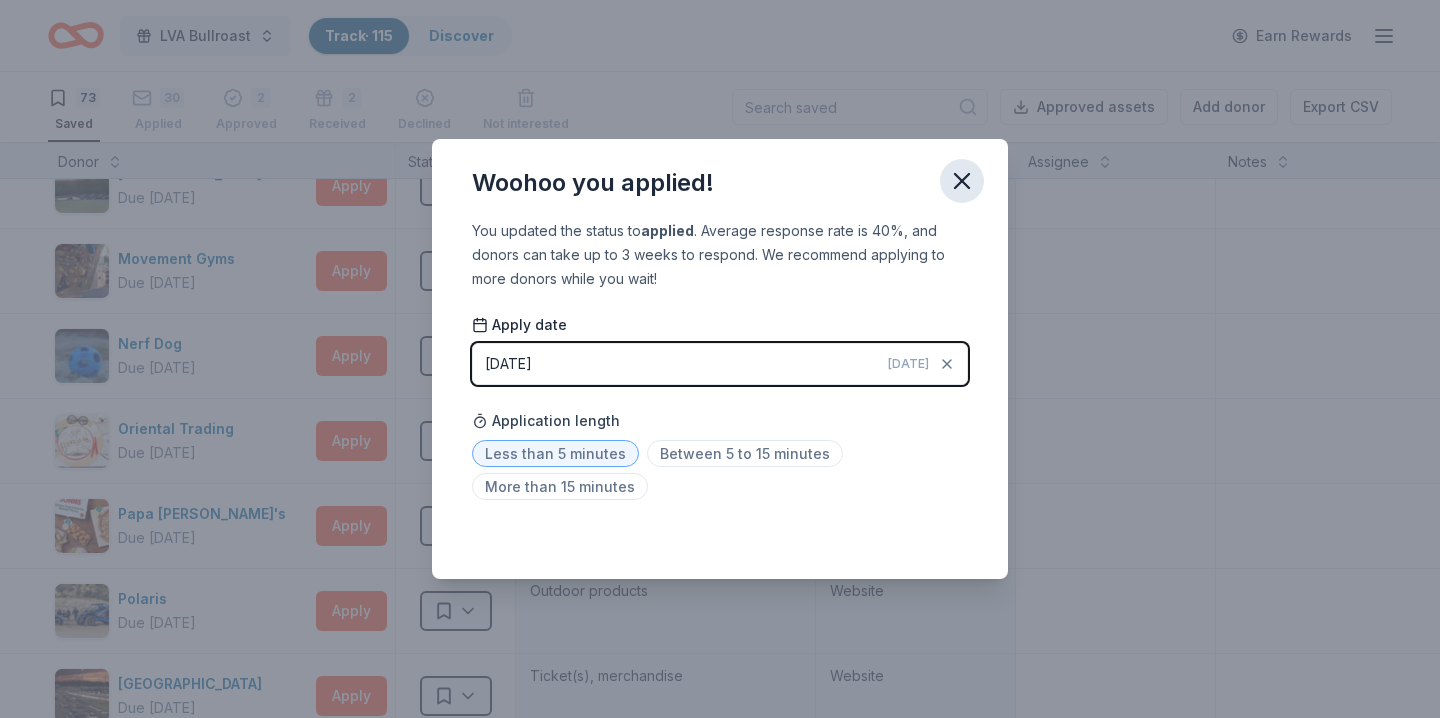 click 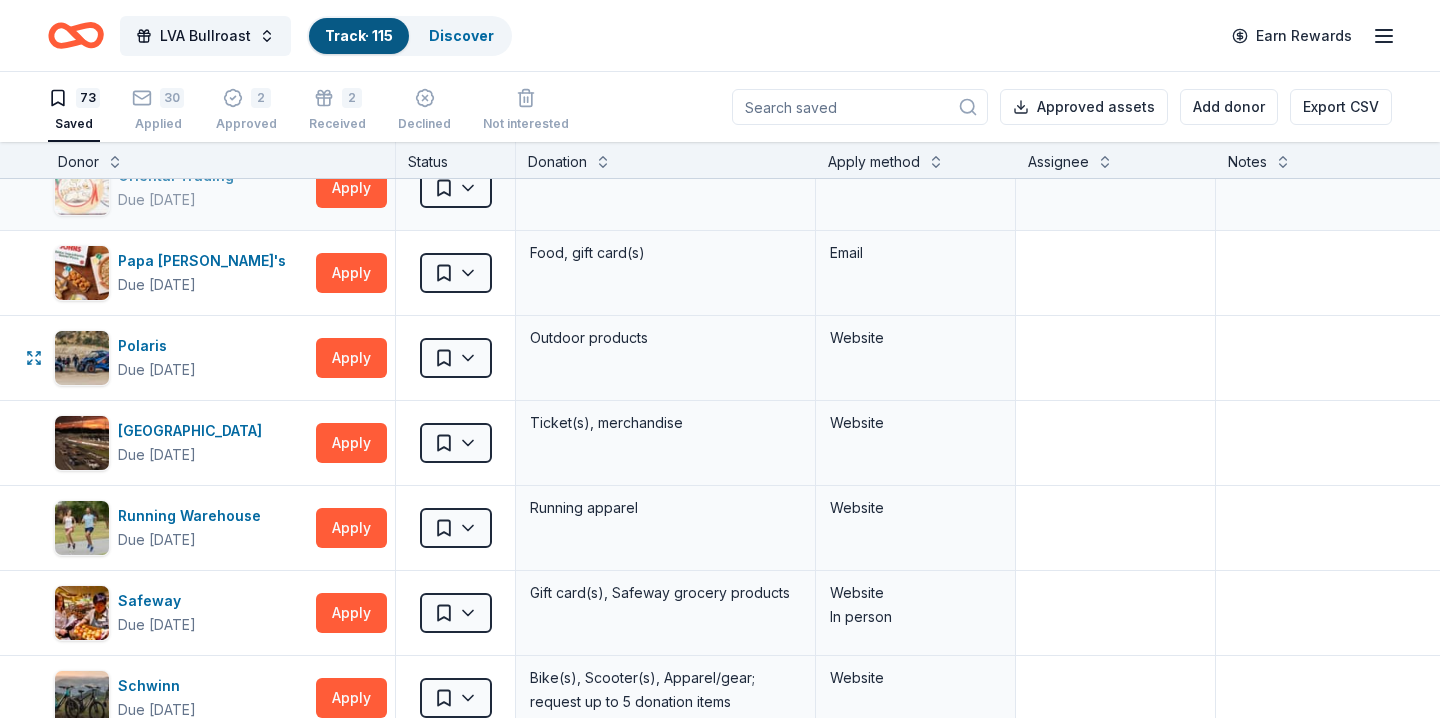 scroll, scrollTop: 3953, scrollLeft: 2, axis: both 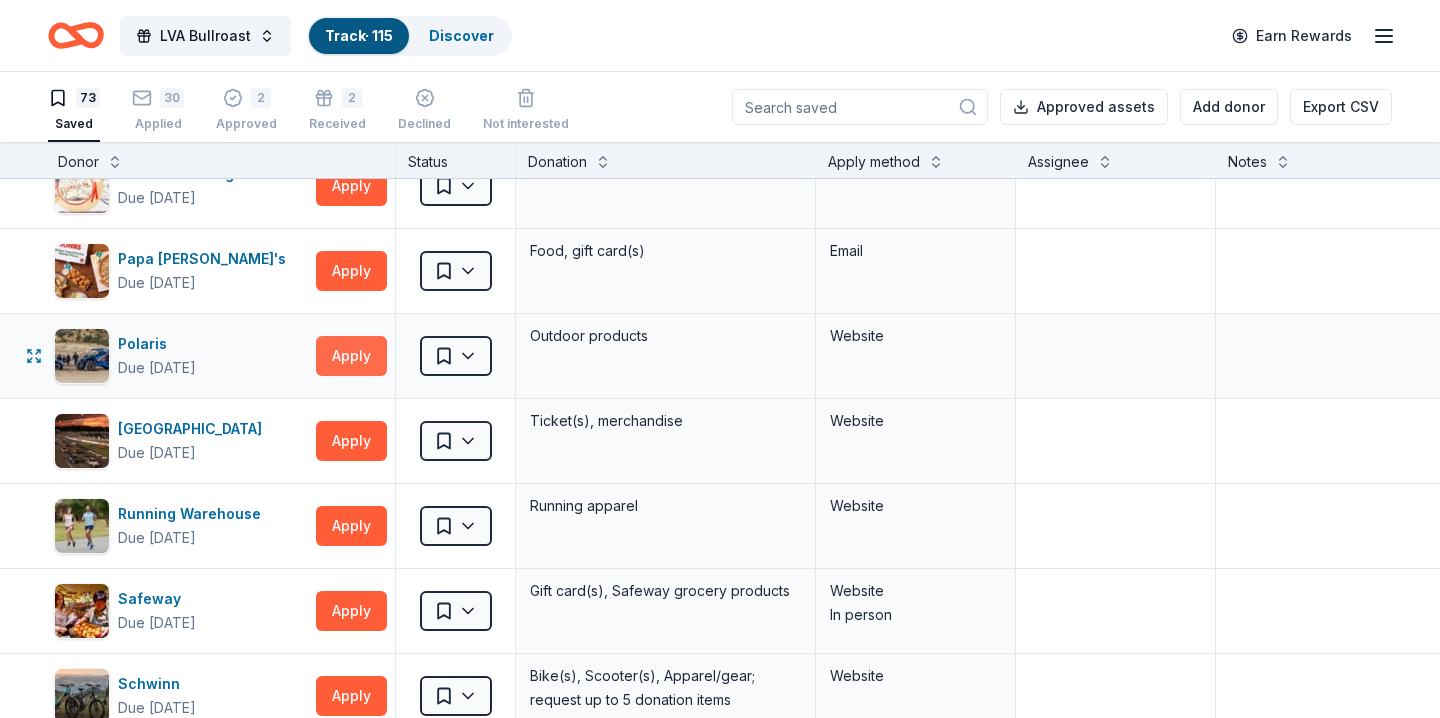 click on "Apply" at bounding box center (351, 356) 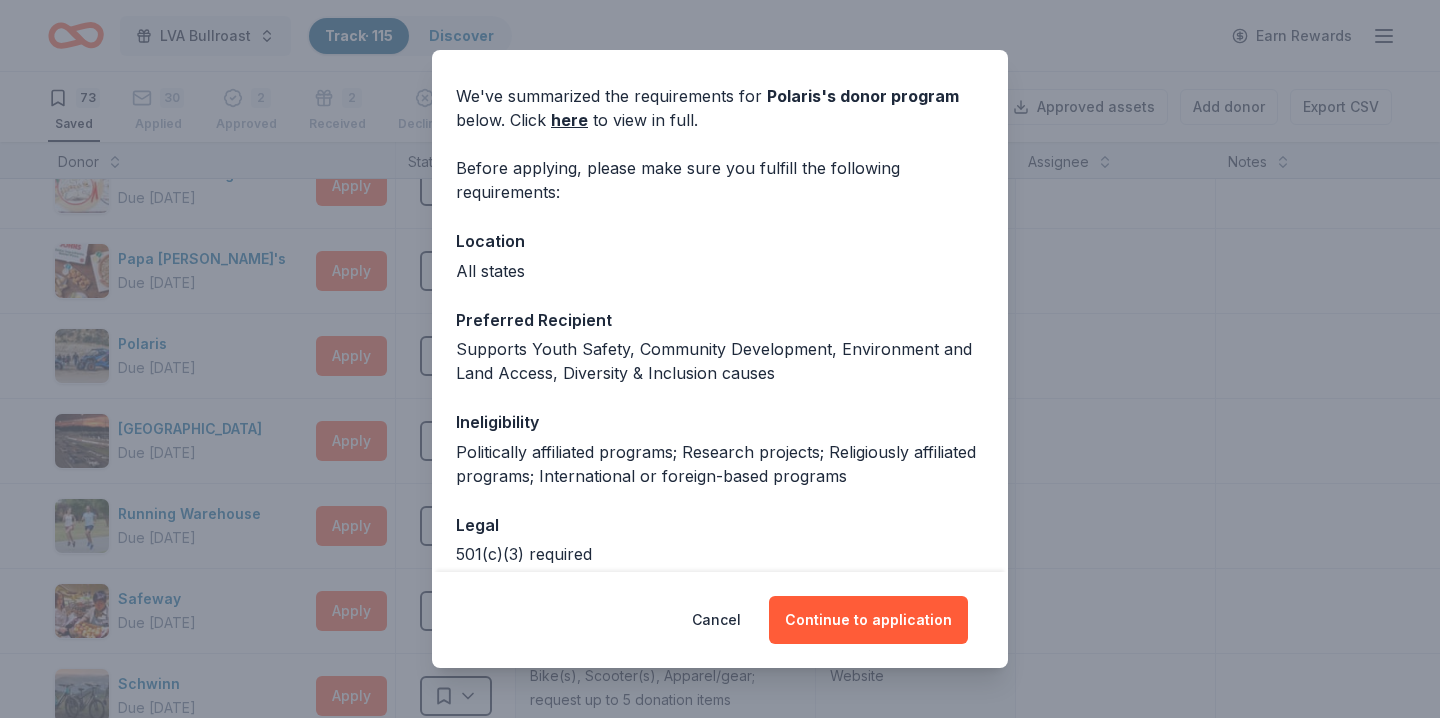 scroll, scrollTop: 0, scrollLeft: 0, axis: both 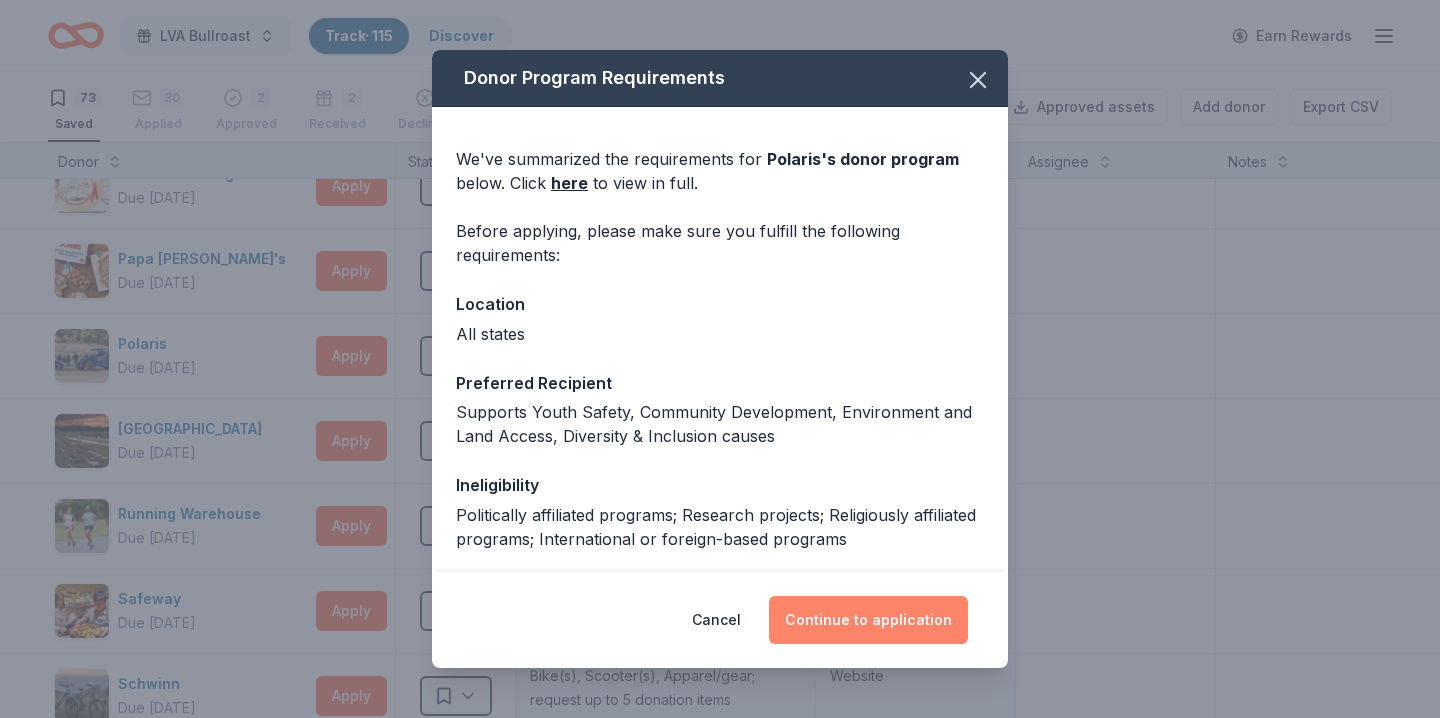click on "Continue to application" at bounding box center (868, 620) 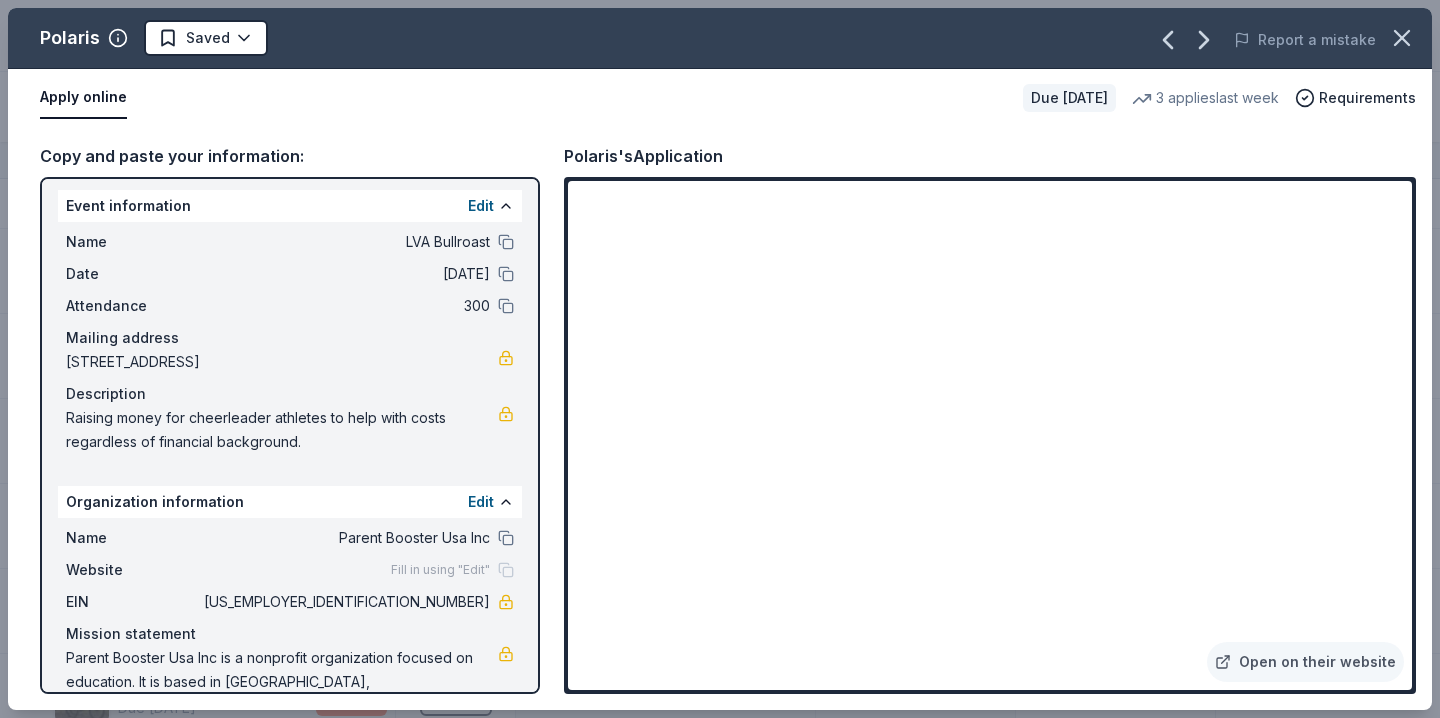 scroll, scrollTop: 0, scrollLeft: 0, axis: both 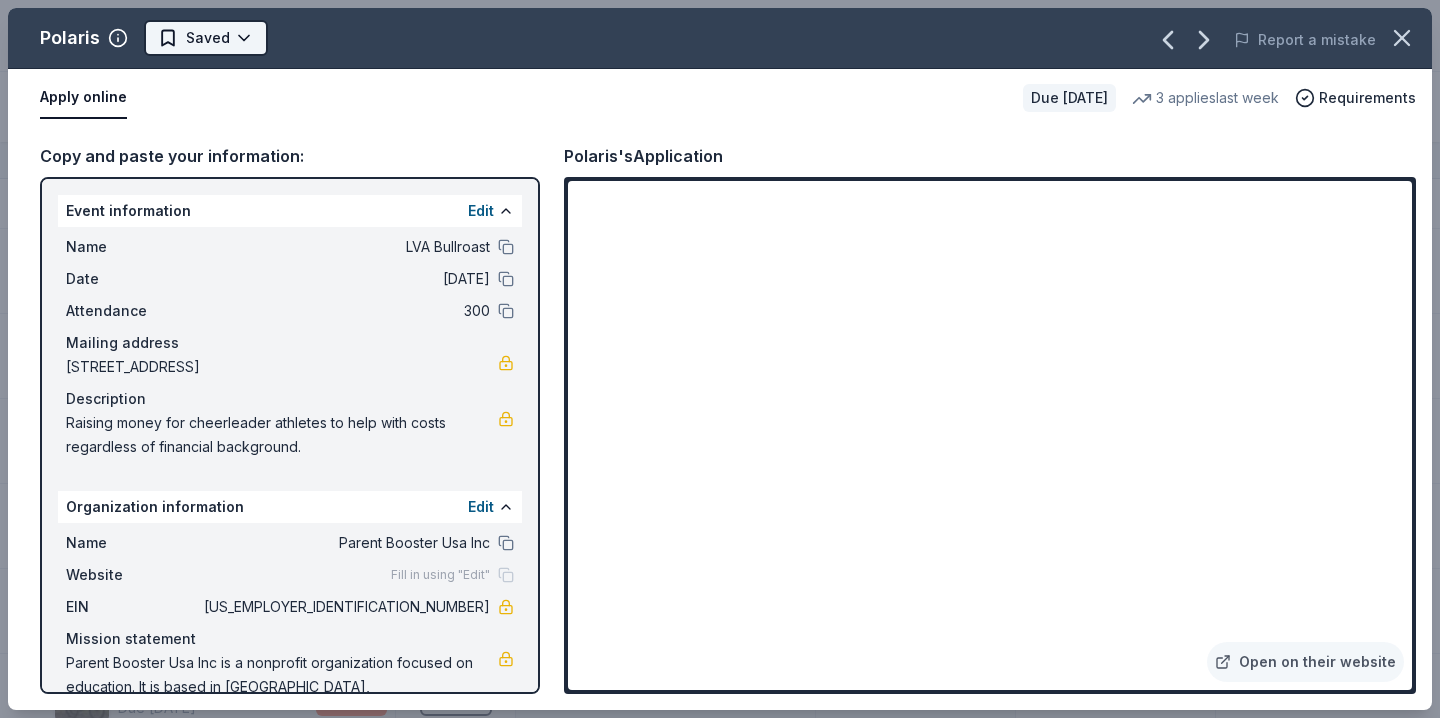 click on "LVA Bullroast Track  · 115 Discover Earn Rewards 73 Saved 30 Applied 2 Approved 2 Received Declined Not interested  Approved assets Add donor Export CSV Donor Status Donation Apply method Assignee Notes 4imprint Due [DATE] Apply Saved Pre-imprinted products Website Adidas Due [DATE] Apply Saved Sporting goods, gift card(s) Mail Aéropostale Due [DATE] Apply Saved Gift card(s), clothing products Email Mail ALDI  Due [DATE] Apply Saved Gift cards Website [PERSON_NAME] Due [DATE] Apply Saved Handbags, jewelry, and accessory product(s), gift certificate(s) Website All Good Due [DATE] Apply Saved [MEDICAL_DATA] product(s) Website AlterEco Chocolates Due [DATE] Apply Saved Chocolate products, granola products, gift card(s) Email [PERSON_NAME] & [PERSON_NAME] Due [DATE] Apply Saved Books, gift card(s) Phone In person Be Healthy Due [DATE] Apply Saved KF94 masks Website Big [PERSON_NAME] Due [DATE] Apply Saved Sleeping bag(s), sleeping pad(s), tent(s), furniture, pack(s), apparel Website Apply Saved" at bounding box center [720, 359] 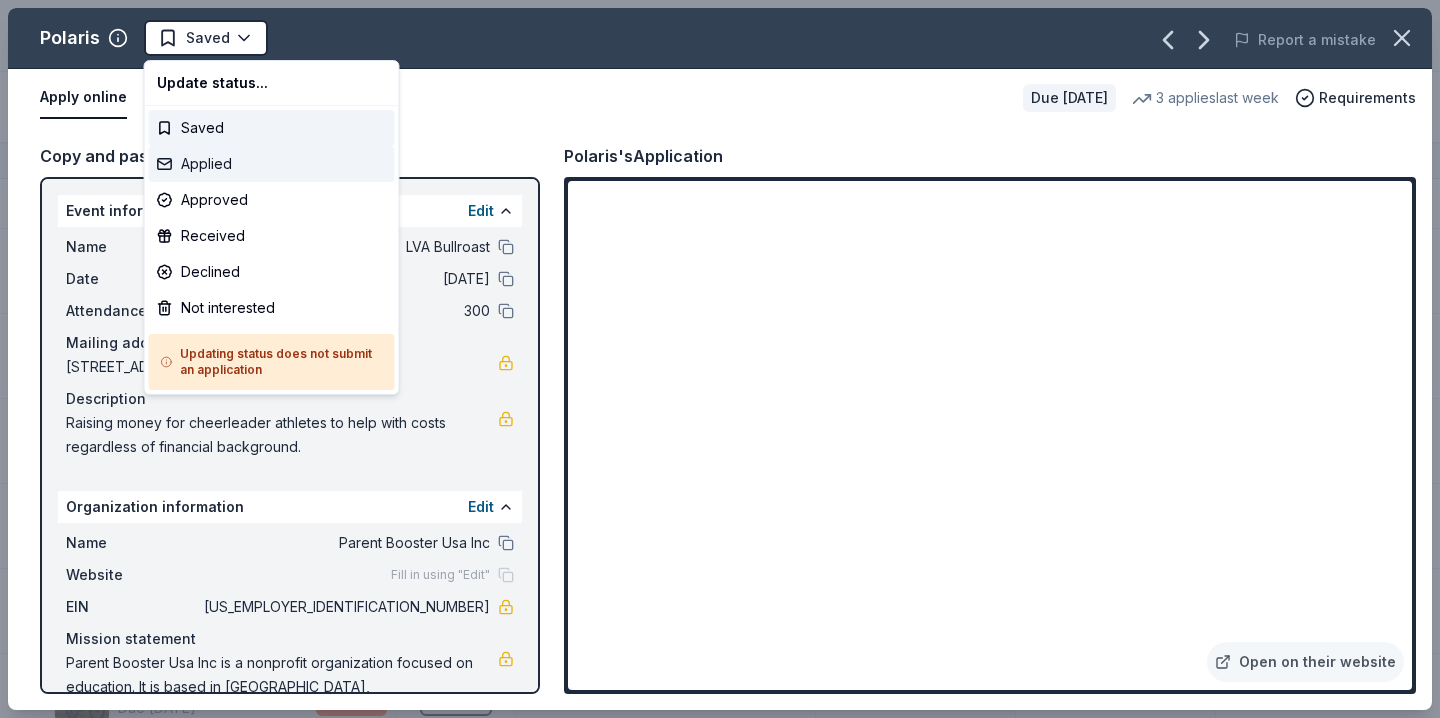 click on "Applied" at bounding box center [272, 164] 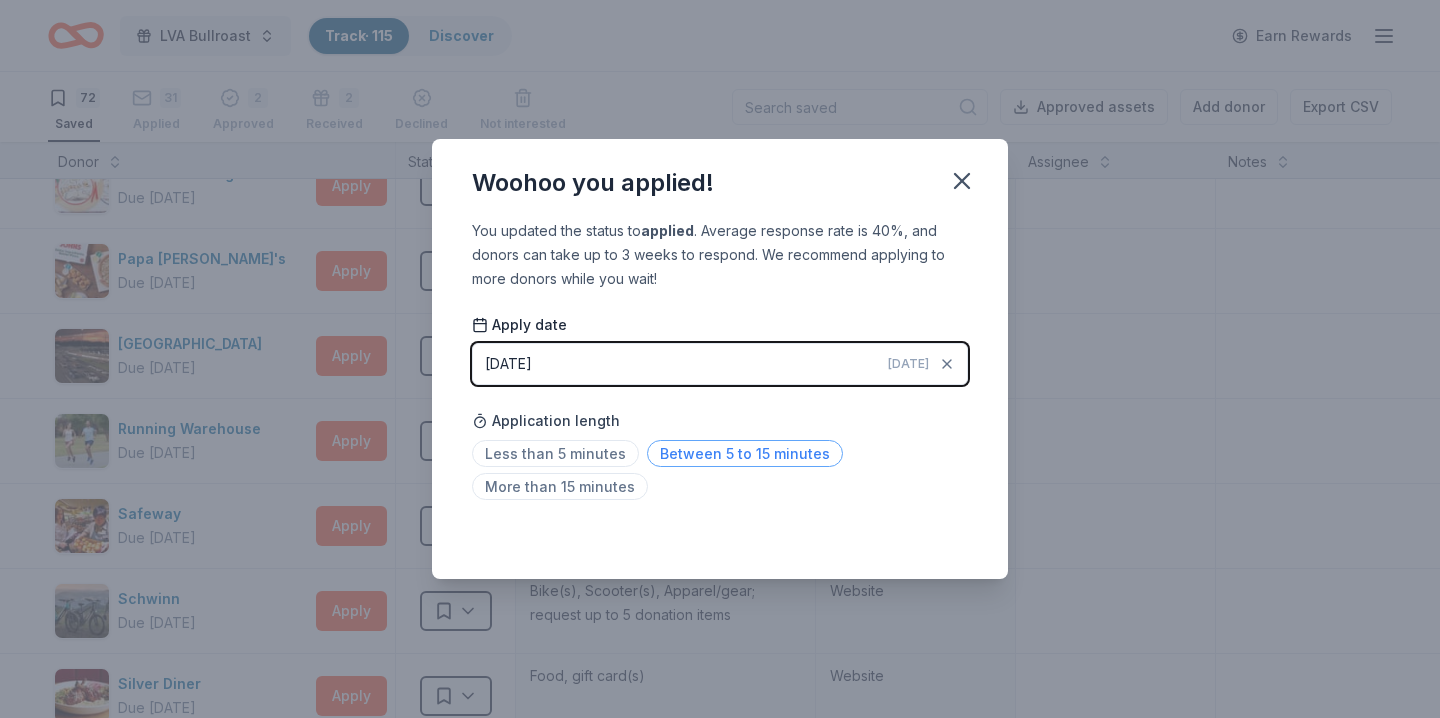 click on "Between 5 to 15 minutes" at bounding box center (745, 453) 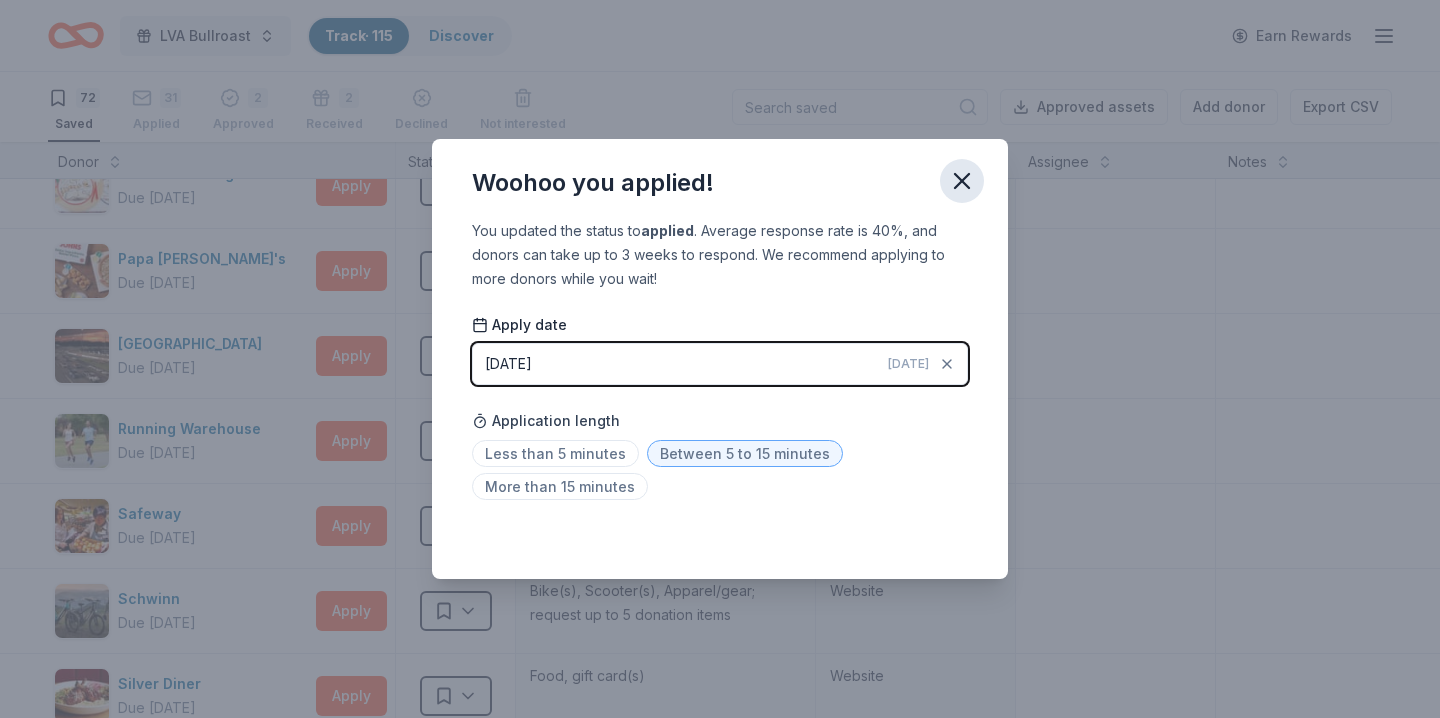 click 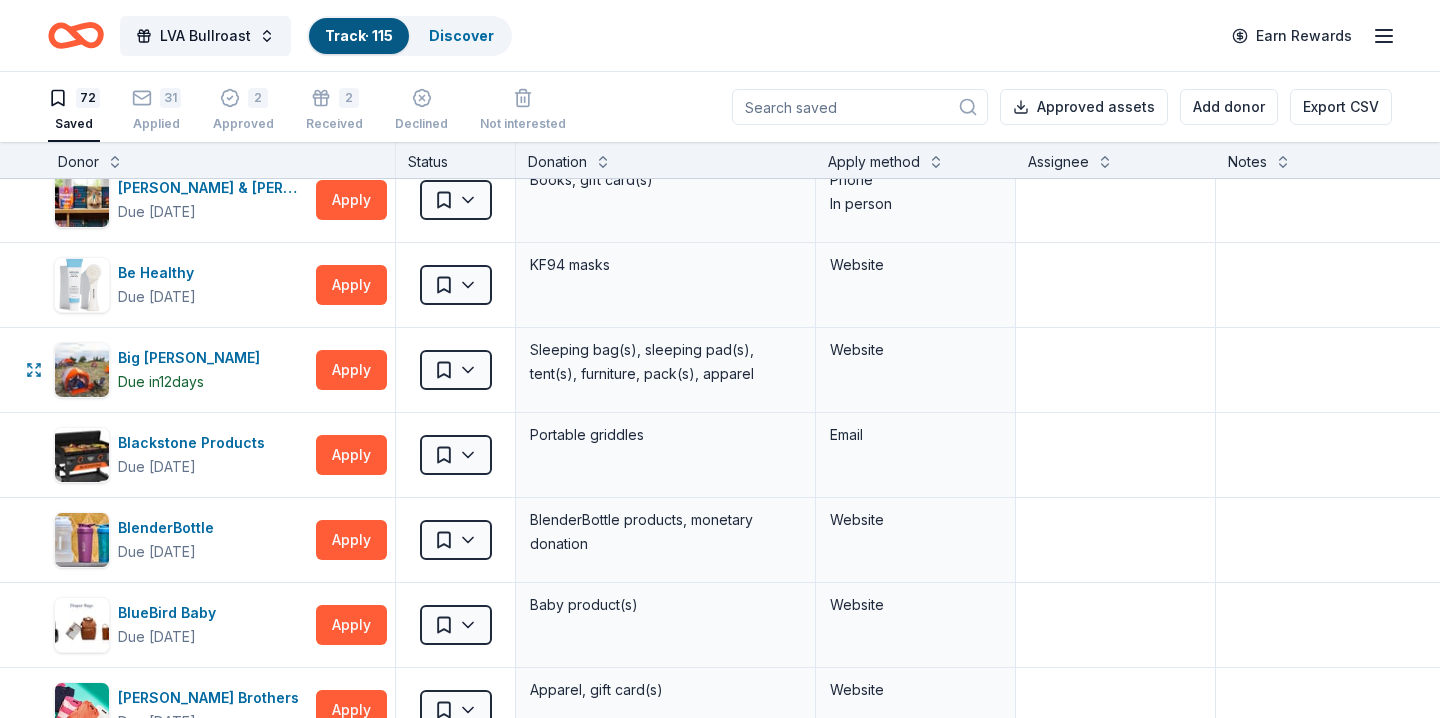 scroll, scrollTop: 617, scrollLeft: 2, axis: both 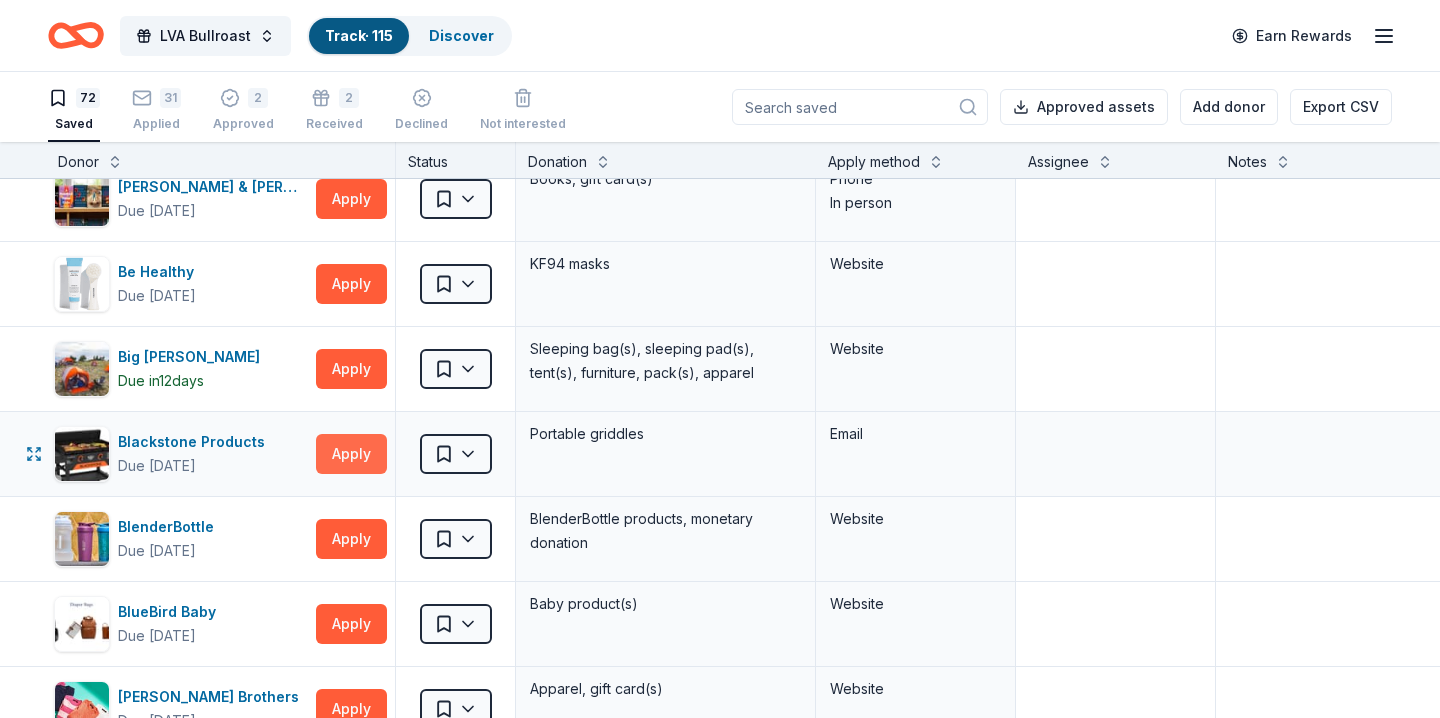 click on "Apply" at bounding box center (351, 454) 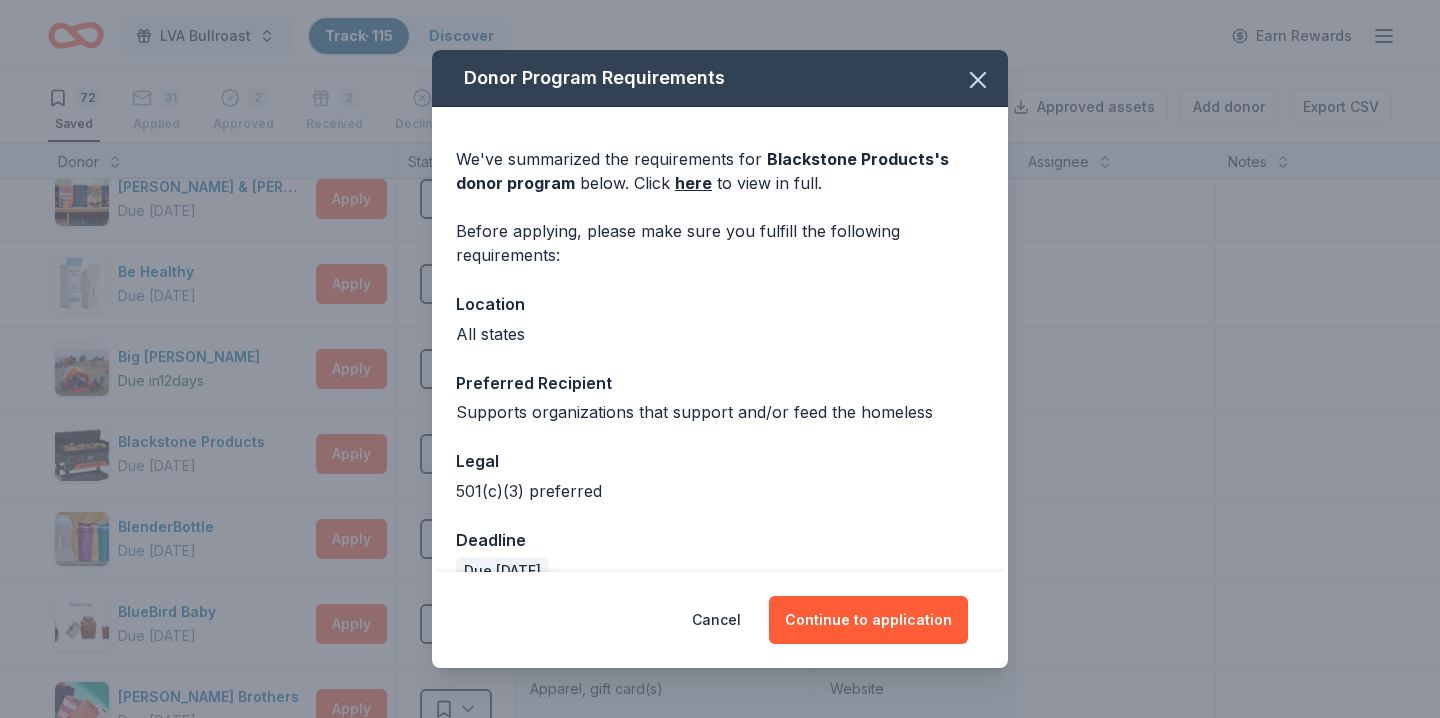 scroll, scrollTop: 37, scrollLeft: 0, axis: vertical 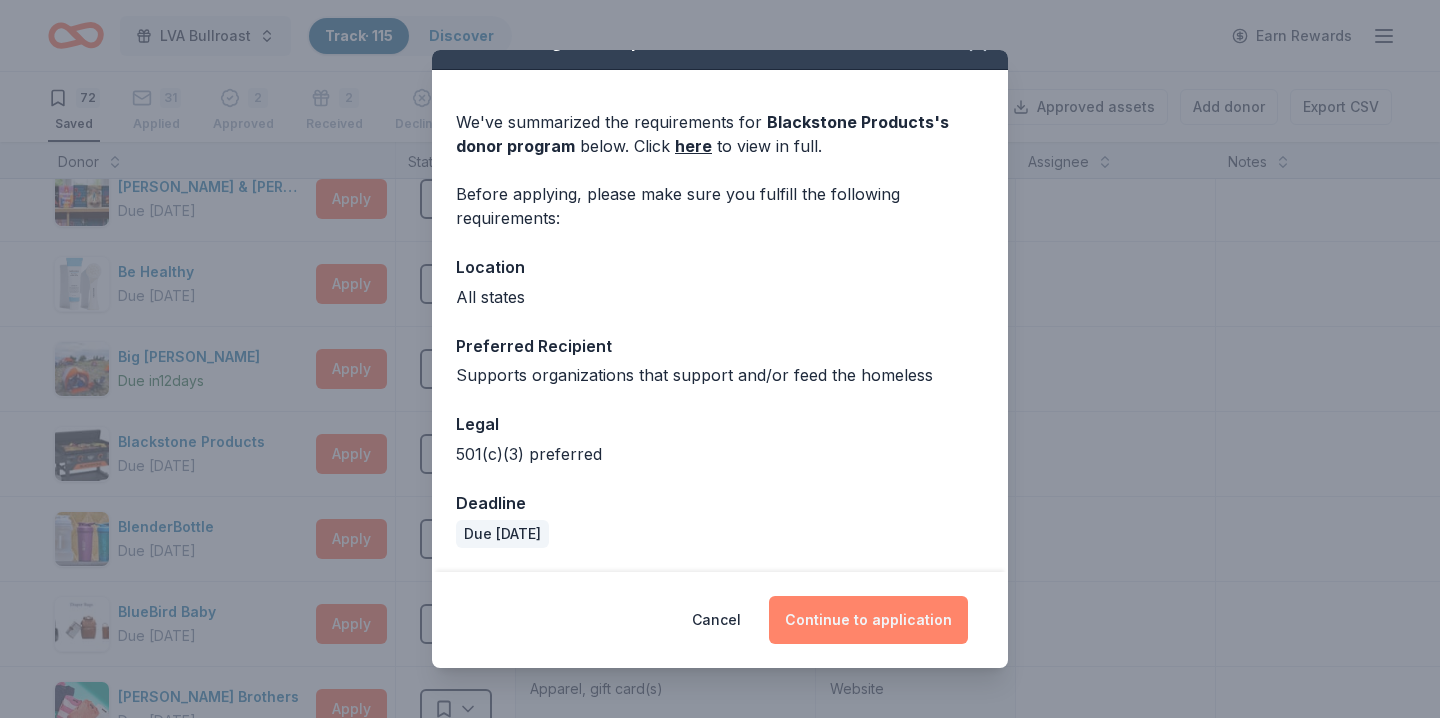 click on "Continue to application" at bounding box center [868, 620] 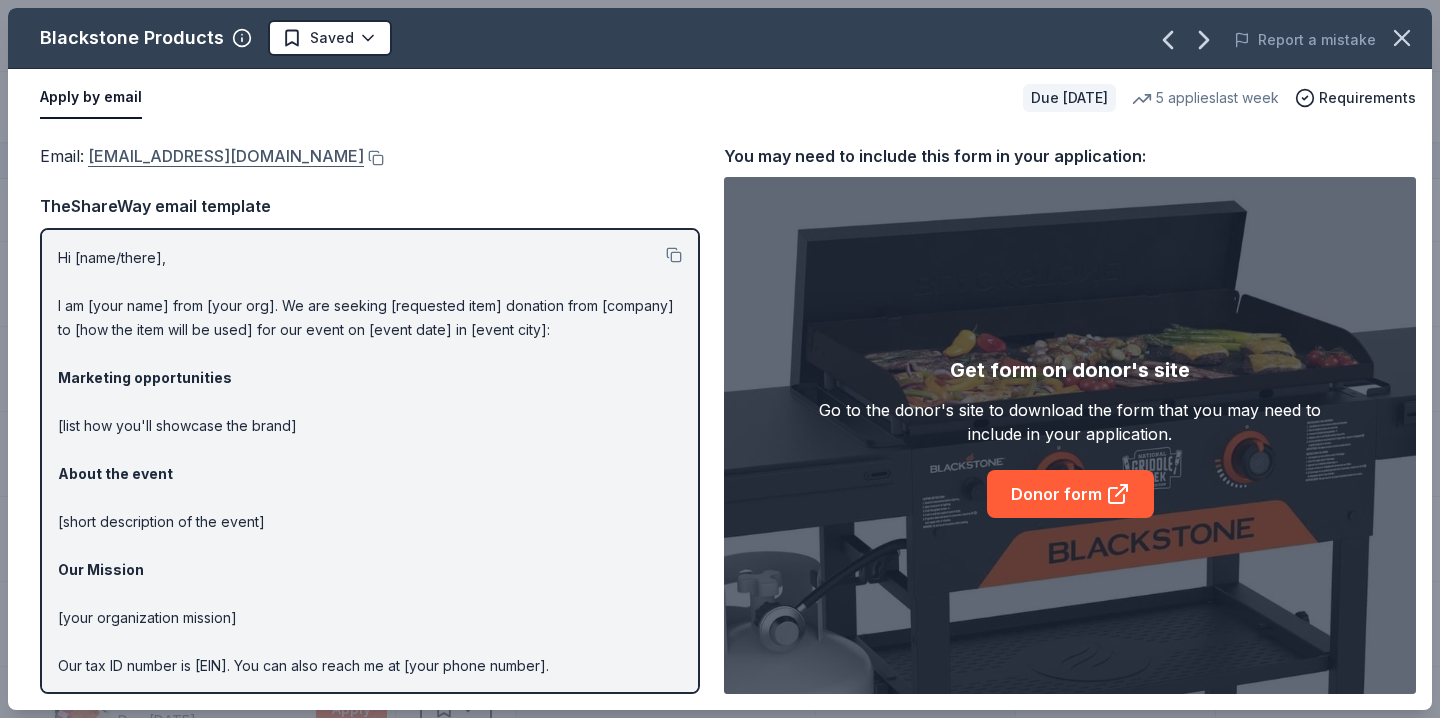 click on "[EMAIL_ADDRESS][DOMAIN_NAME]" at bounding box center (226, 156) 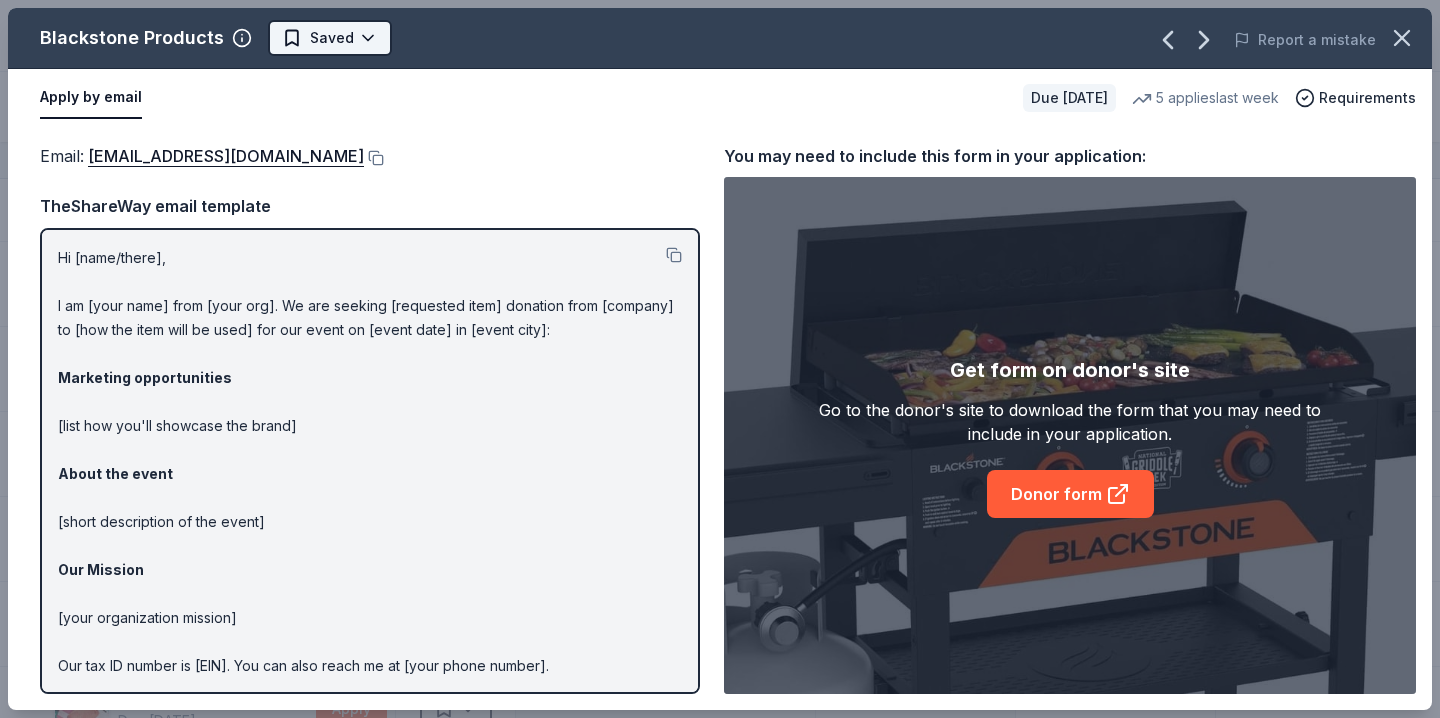 click on "LVA Bullroast Track  · 115 Discover Earn Rewards 72 Saved 31 Applied 2 Approved 2 Received Declined Not interested  Approved assets Add donor Export CSV Donor Status Donation Apply method Assignee Notes 4imprint Due [DATE] Apply Saved Pre-imprinted products Website Adidas Due [DATE] Apply Saved Sporting goods, gift card(s) Mail Aéropostale Due [DATE] Apply Saved Gift card(s), clothing products Email Mail ALDI  Due [DATE] Apply Saved Gift cards Website [PERSON_NAME] Due [DATE] Apply Saved Handbags, jewelry, and accessory product(s), gift certificate(s) Website All Good Due [DATE] Apply Saved [MEDICAL_DATA] product(s) Website AlterEco Chocolates Due [DATE] Apply Saved Chocolate products, granola products, gift card(s) Email [PERSON_NAME] & [PERSON_NAME] Due [DATE] Apply Saved Books, gift card(s) Phone In person Be Healthy Due [DATE] Apply Saved KF94 masks Website Big [PERSON_NAME] Due [DATE] Apply Saved Sleeping bag(s), sleeping pad(s), tent(s), furniture, pack(s), apparel Website Apply Saved" at bounding box center [720, 359] 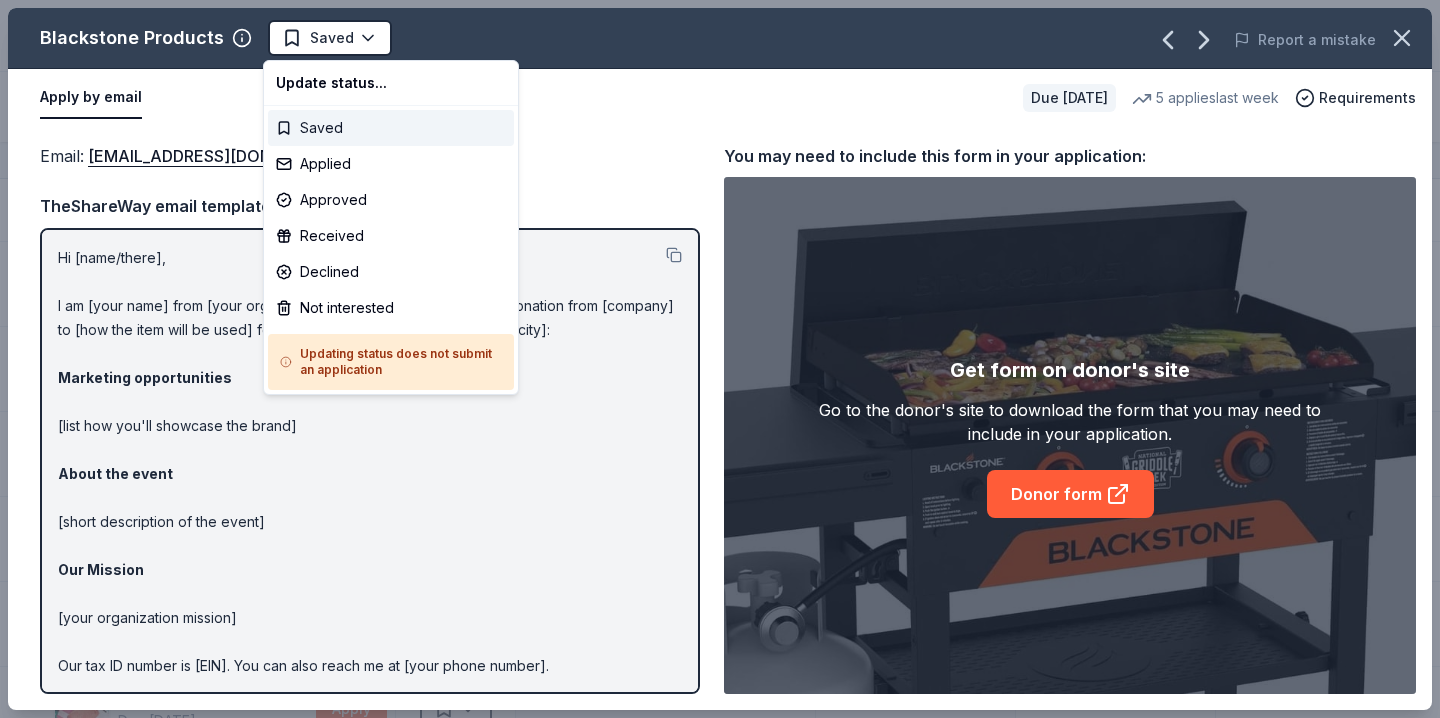 click on "Saved" at bounding box center [391, 128] 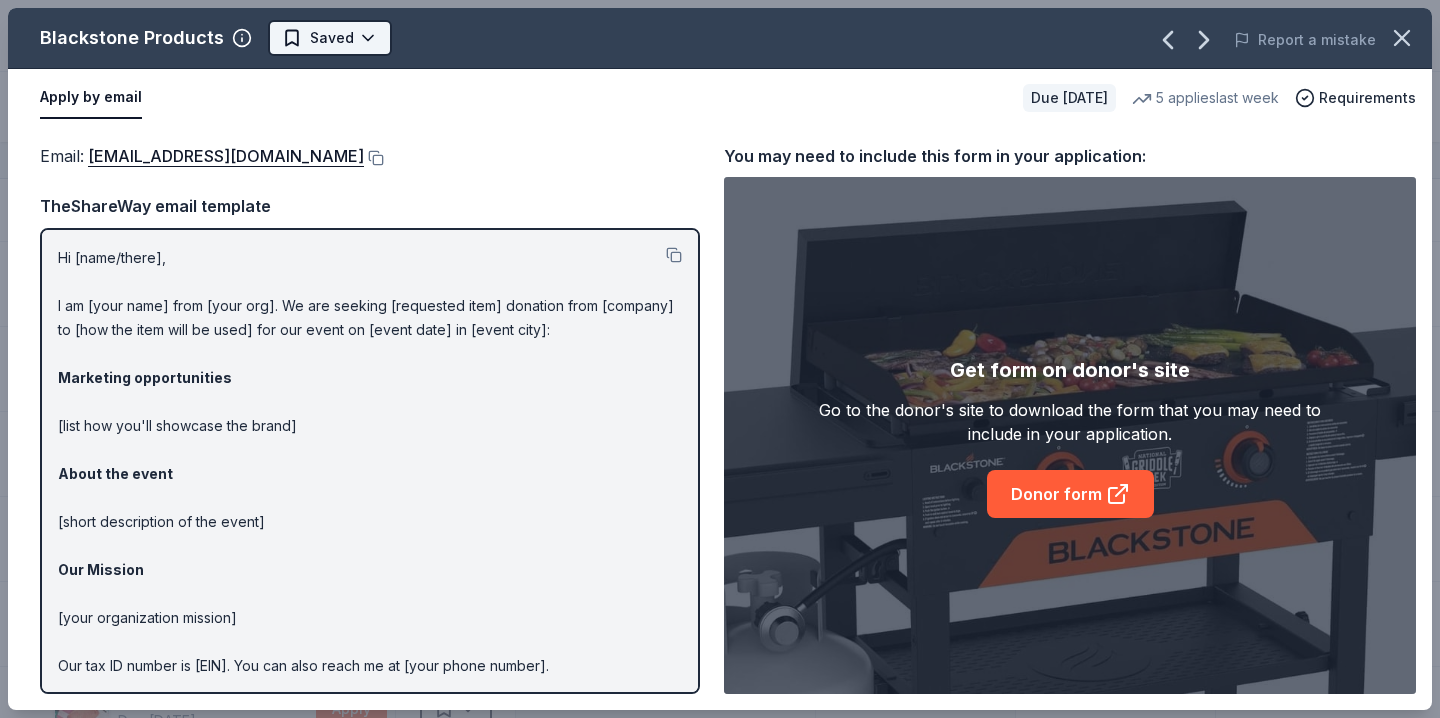 click on "LVA Bullroast Track  · 115 Discover Earn Rewards 72 Saved 31 Applied 2 Approved 2 Received Declined Not interested  Approved assets Add donor Export CSV Donor Status Donation Apply method Assignee Notes 4imprint Due [DATE] Apply Saved Pre-imprinted products Website Adidas Due [DATE] Apply Saved Sporting goods, gift card(s) Mail Aéropostale Due [DATE] Apply Saved Gift card(s), clothing products Email Mail ALDI  Due [DATE] Apply Saved Gift cards Website [PERSON_NAME] Due [DATE] Apply Saved Handbags, jewelry, and accessory product(s), gift certificate(s) Website All Good Due [DATE] Apply Saved [MEDICAL_DATA] product(s) Website AlterEco Chocolates Due [DATE] Apply Saved Chocolate products, granola products, gift card(s) Email [PERSON_NAME] & [PERSON_NAME] Due [DATE] Apply Saved Books, gift card(s) Phone In person Be Healthy Due [DATE] Apply Saved KF94 masks Website Big [PERSON_NAME] Due [DATE] Apply Saved Sleeping bag(s), sleeping pad(s), tent(s), furniture, pack(s), apparel Website Apply Saved" at bounding box center [720, 359] 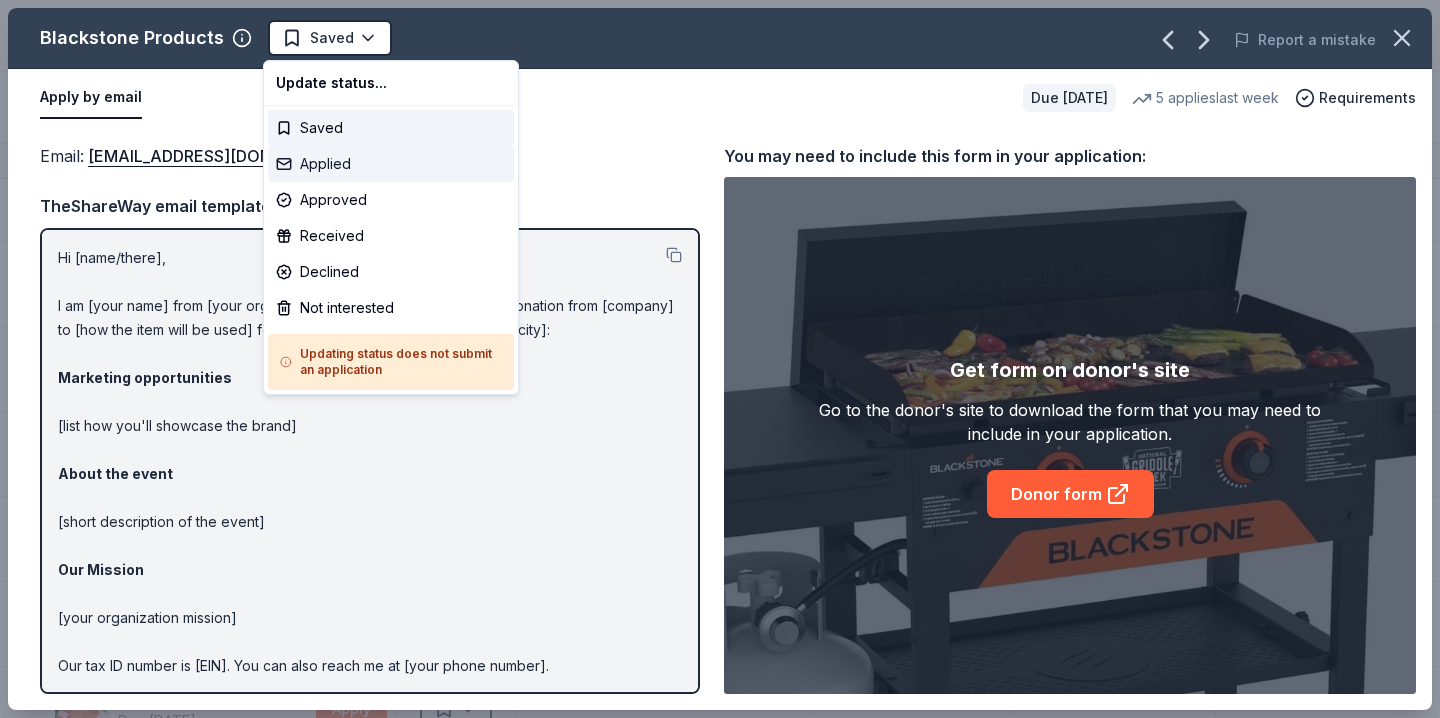 click on "Applied" at bounding box center (391, 164) 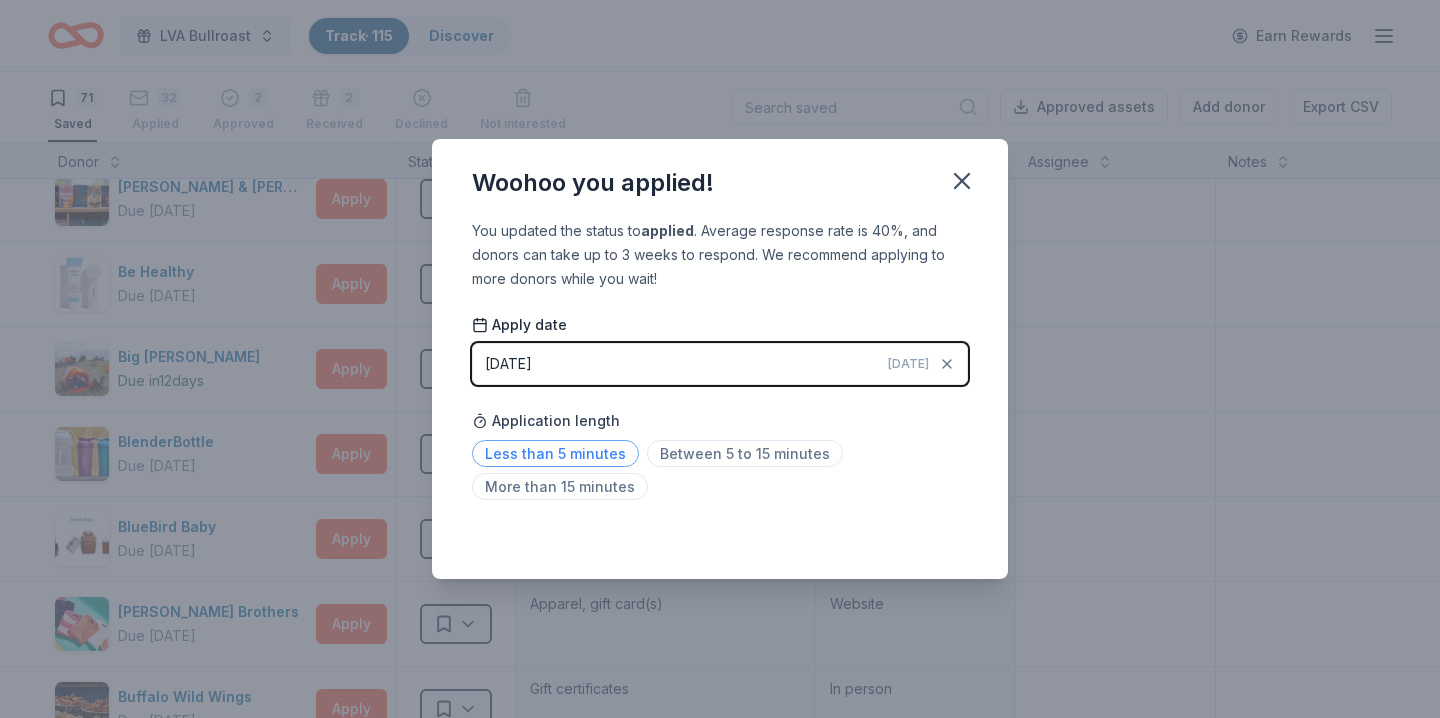 click on "Less than 5 minutes" at bounding box center (555, 453) 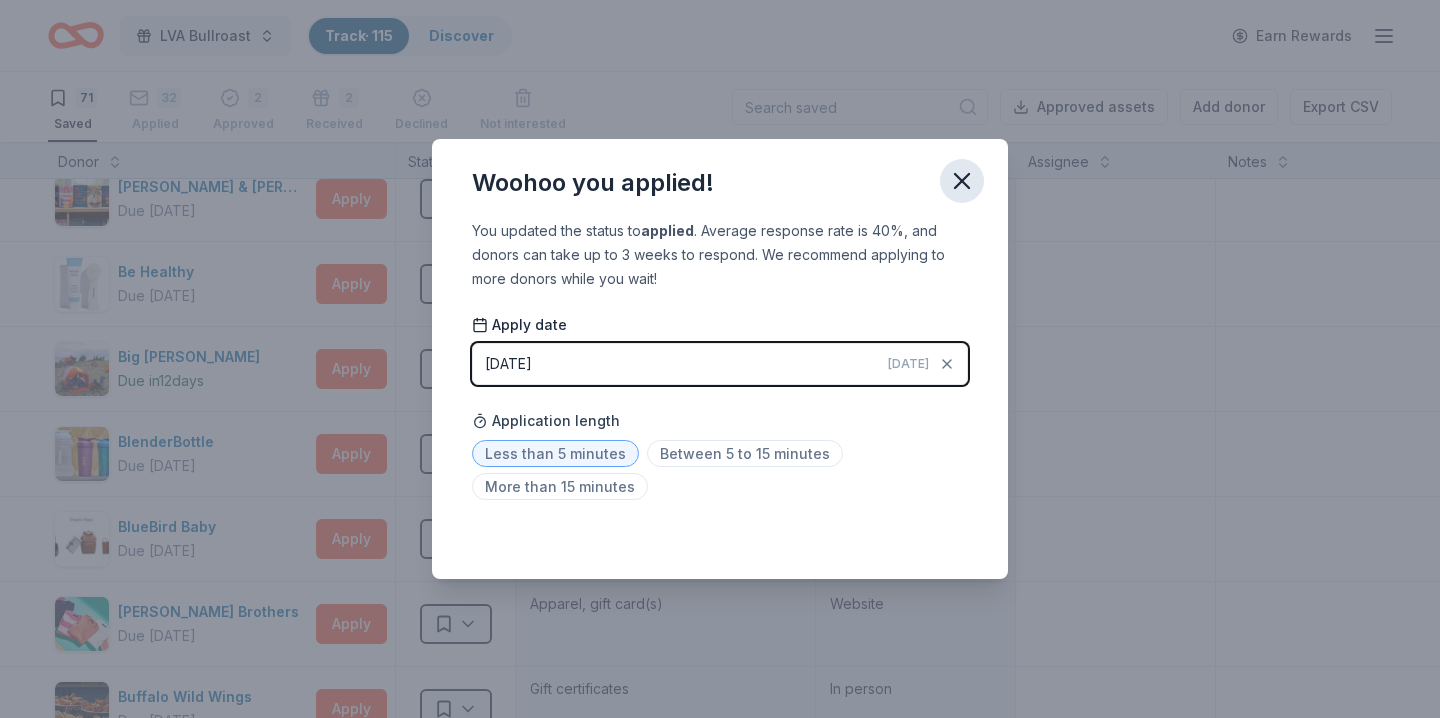 click 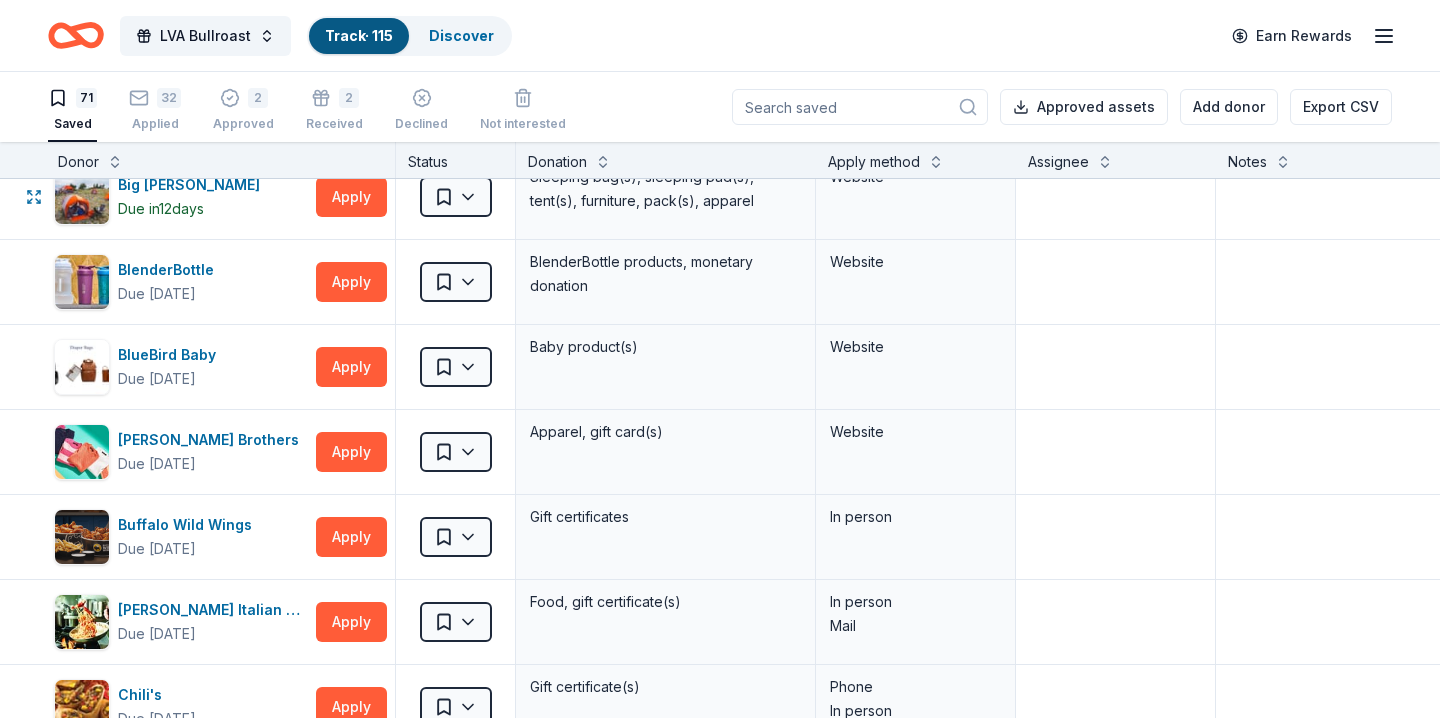 scroll, scrollTop: 791, scrollLeft: 2, axis: both 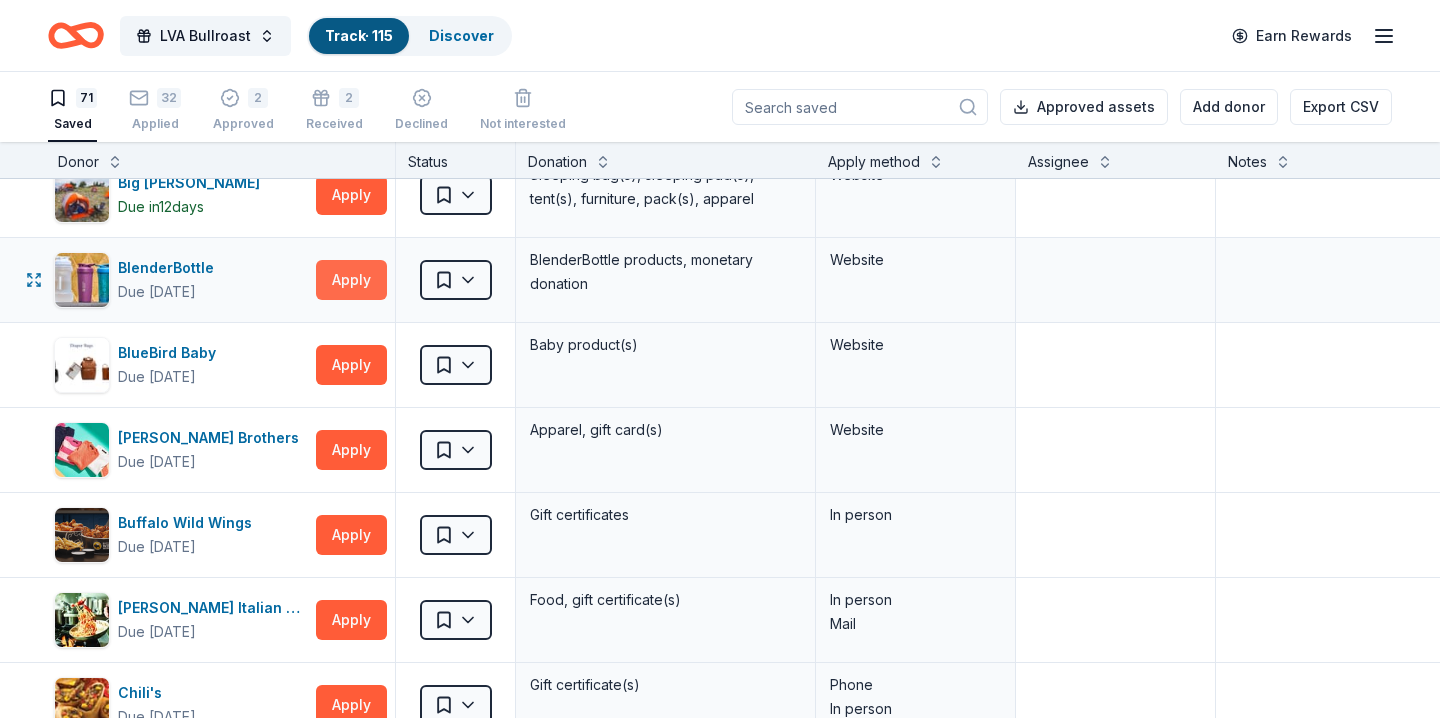 click on "Apply" at bounding box center [351, 280] 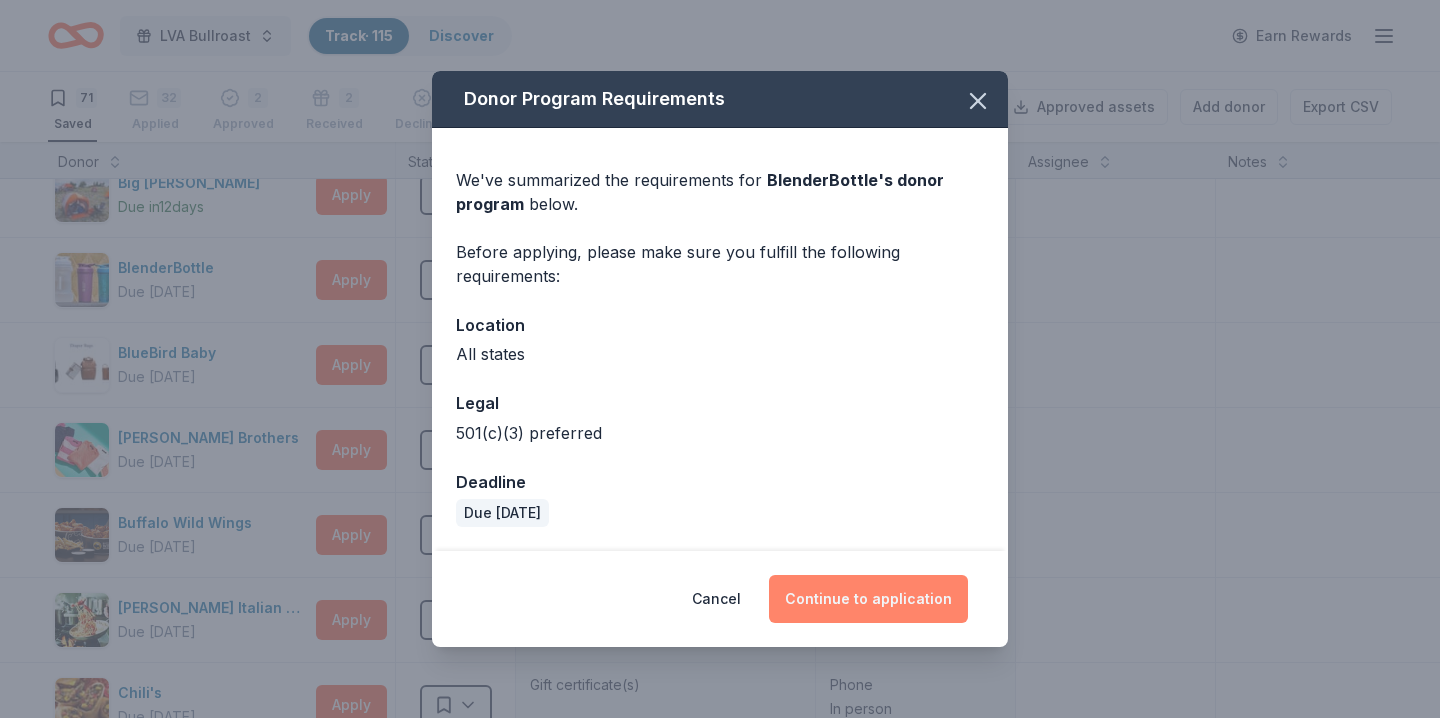 click on "Continue to application" at bounding box center (868, 599) 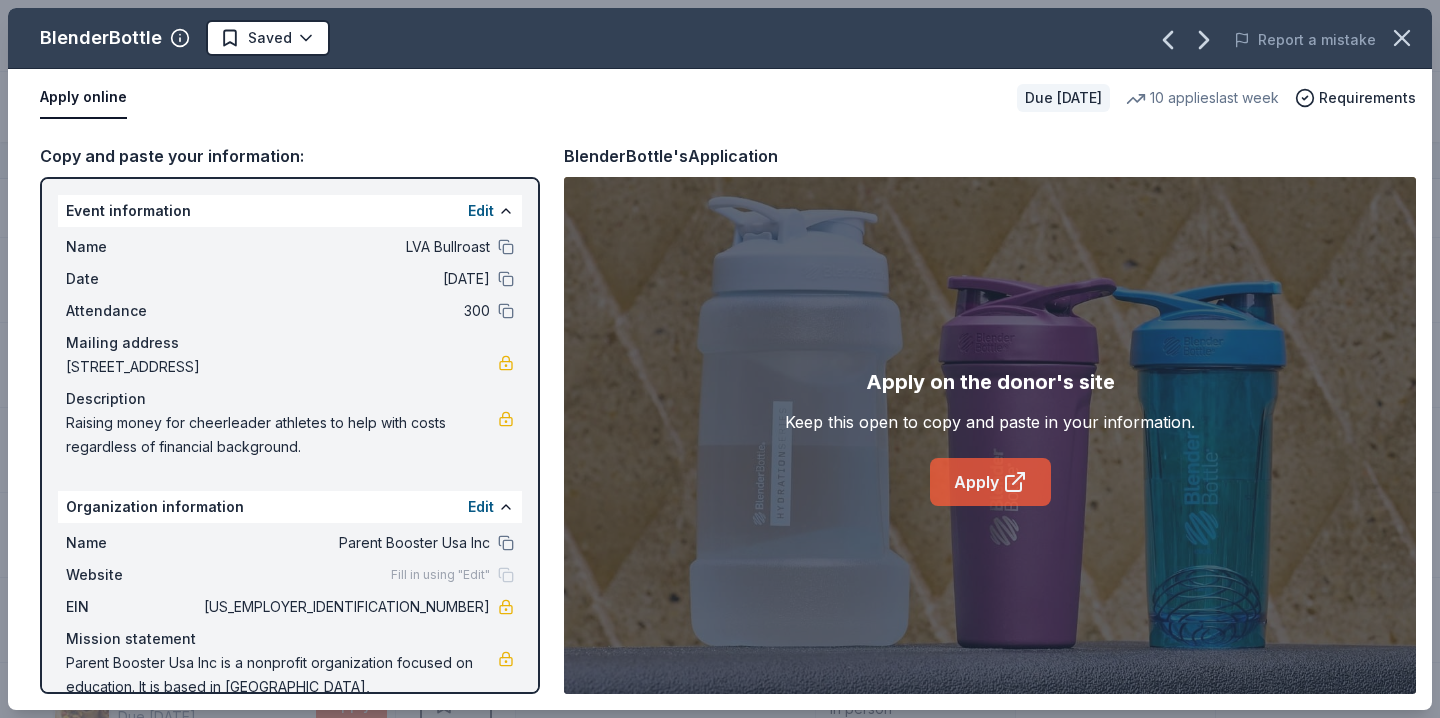 click 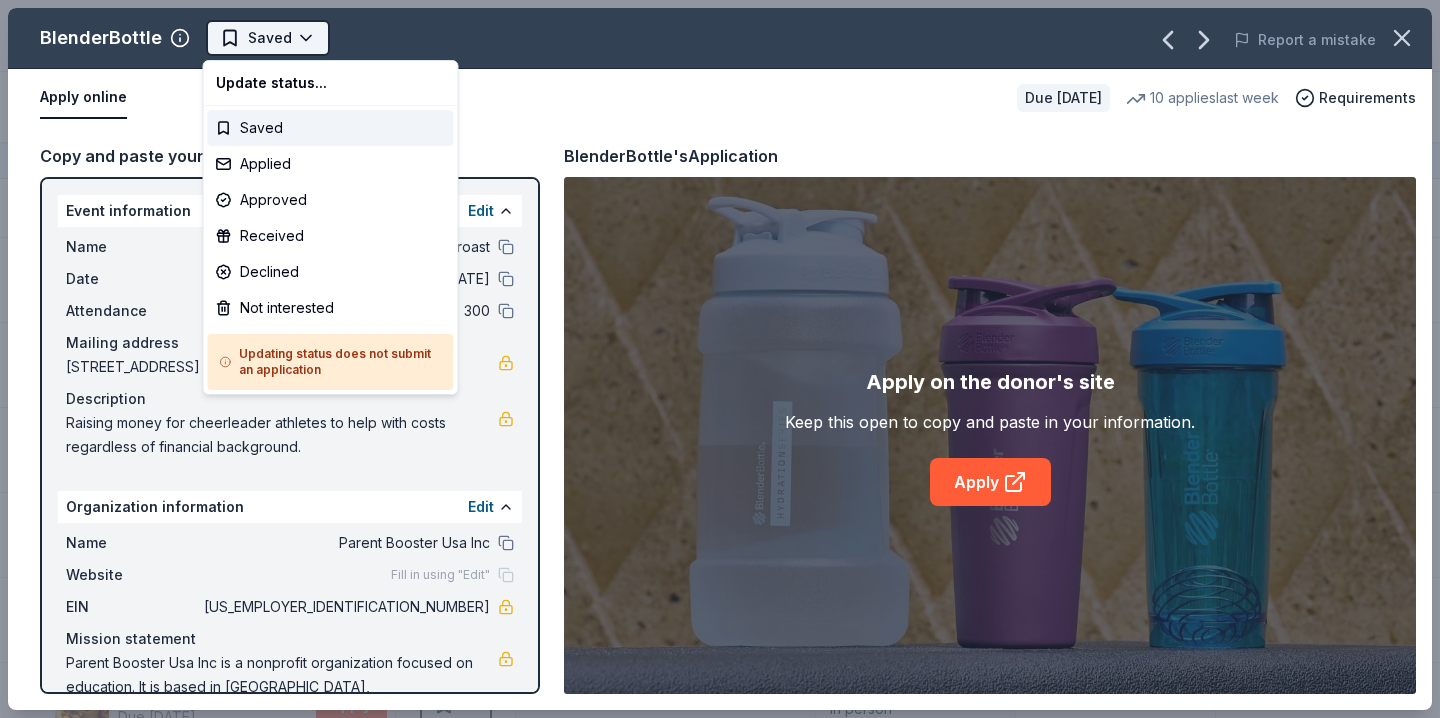 click on "LVA Bullroast Track  · 115 Discover Earn Rewards 71 Saved 32 Applied 2 Approved 2 Received Declined Not interested  Approved assets Add donor Export CSV Donor Status Donation Apply method Assignee Notes 4imprint Due [DATE] Apply Saved Pre-imprinted products Website Adidas Due [DATE] Apply Saved Sporting goods, gift card(s) Mail Aéropostale Due [DATE] Apply Saved Gift card(s), clothing products Email Mail ALDI  Due [DATE] Apply Saved Gift cards Website [PERSON_NAME] Due [DATE] Apply Saved Handbags, jewelry, and accessory product(s), gift certificate(s) Website All Good Due [DATE] Apply Saved [MEDICAL_DATA] product(s) Website AlterEco Chocolates Due [DATE] Apply Saved Chocolate products, granola products, gift card(s) Email [PERSON_NAME] & [PERSON_NAME] Due [DATE] Apply Saved Books, gift card(s) Phone In person Be Healthy Due [DATE] Apply Saved KF94 masks Website Big [PERSON_NAME] Due [DATE] Apply Saved Sleeping bag(s), sleeping pad(s), tent(s), furniture, pack(s), apparel Website BlenderBottle" at bounding box center [720, 359] 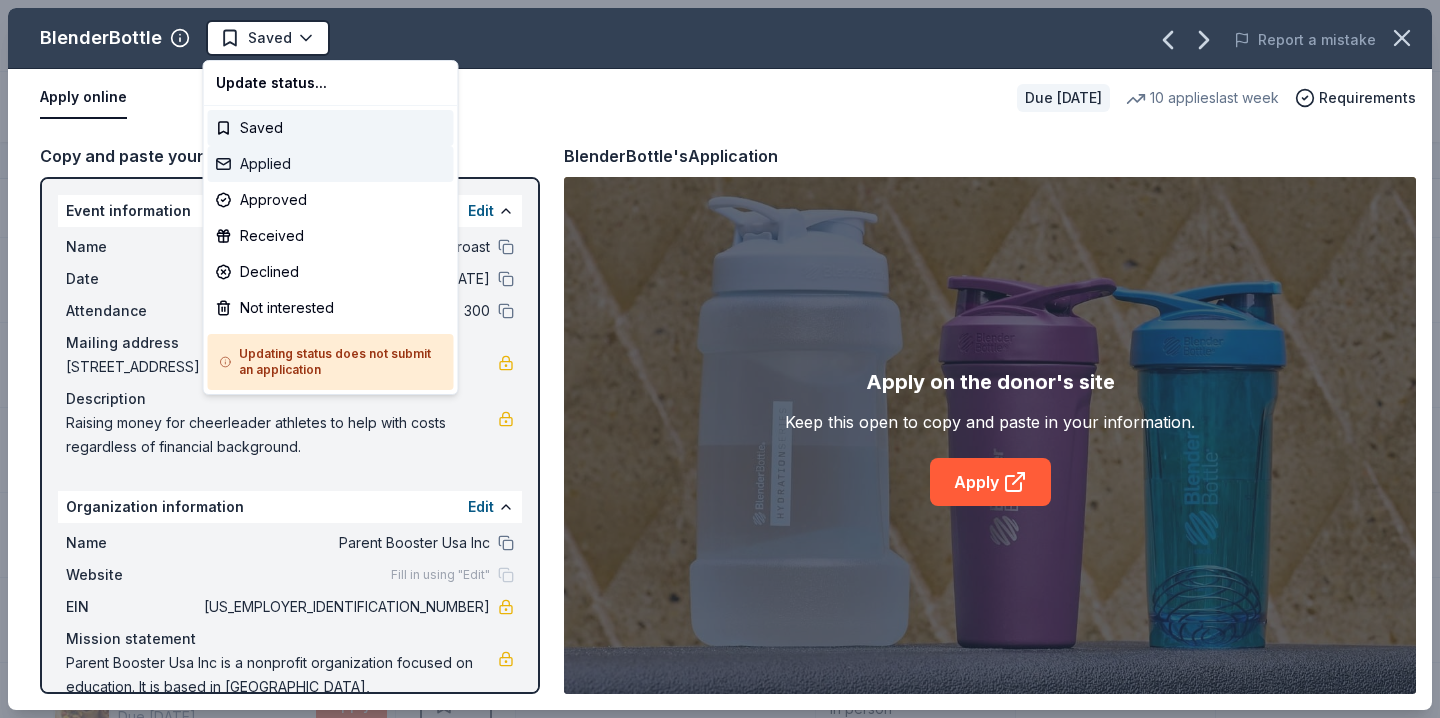 click on "Applied" at bounding box center [331, 164] 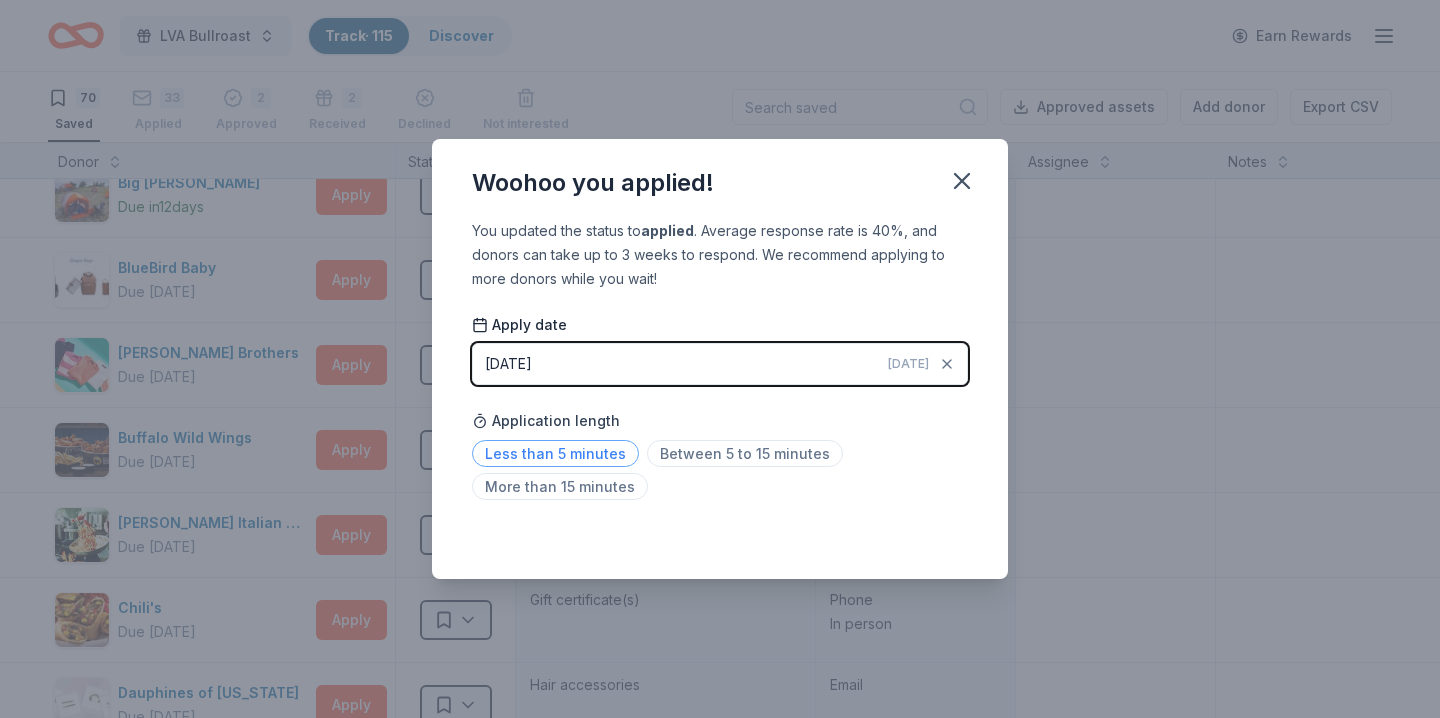 click on "Less than 5 minutes" at bounding box center (555, 453) 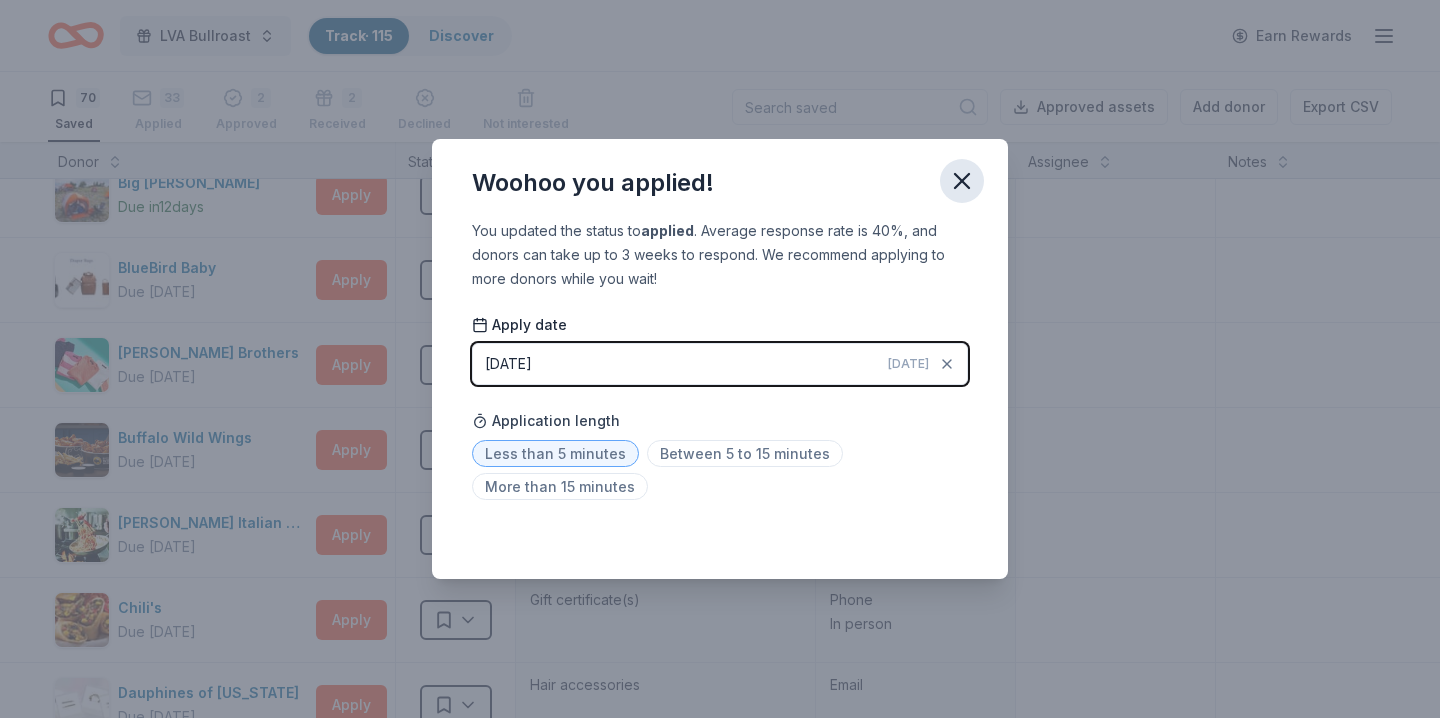 click 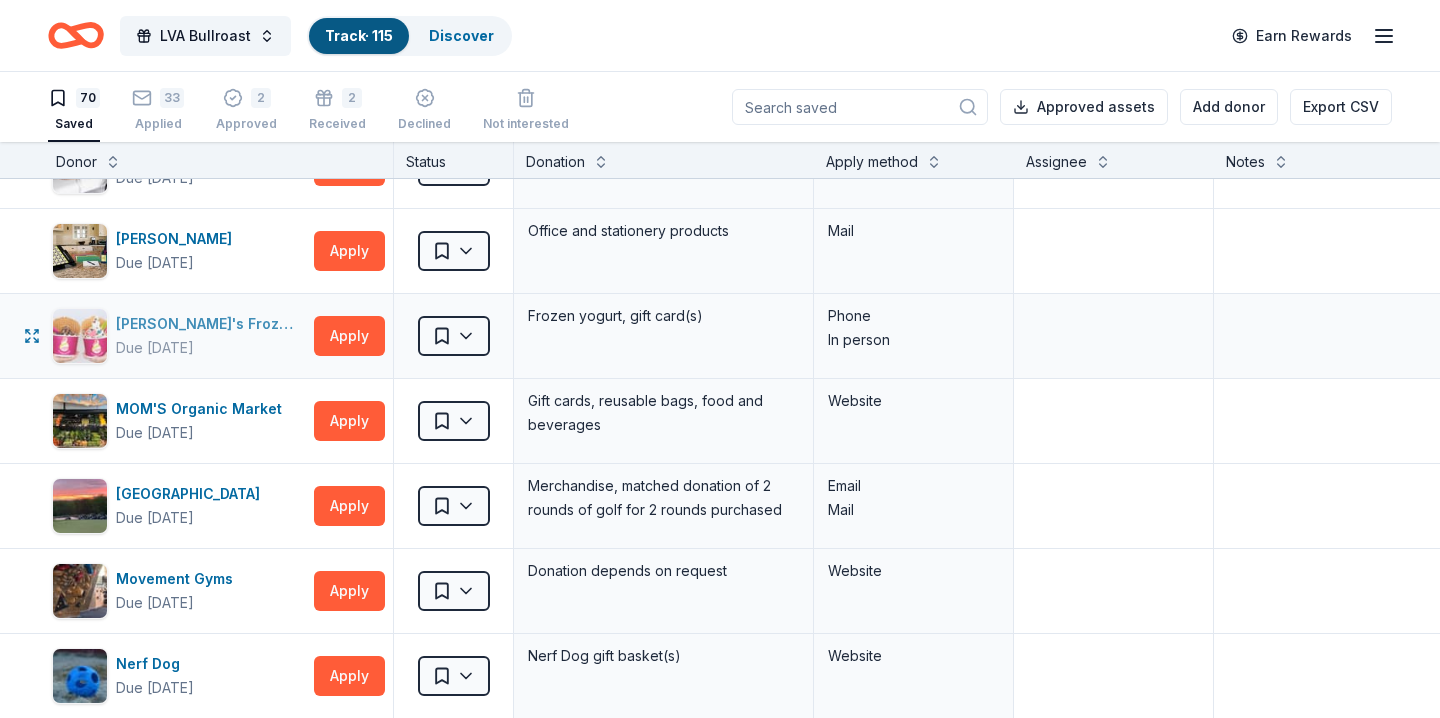 scroll, scrollTop: 3209, scrollLeft: 4, axis: both 